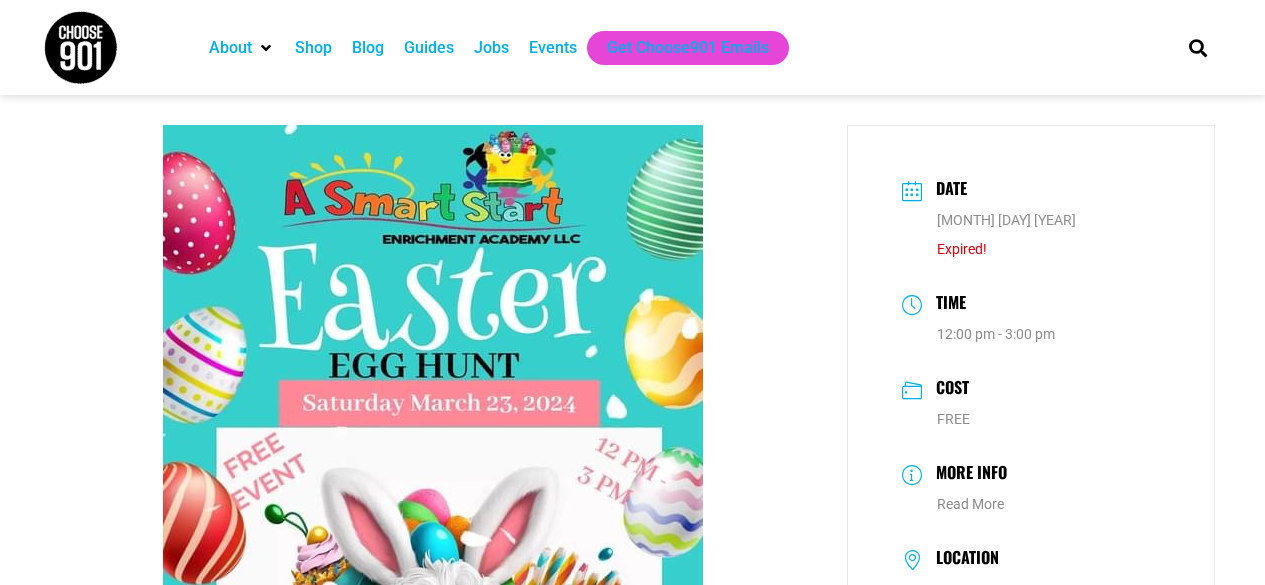 scroll, scrollTop: 200, scrollLeft: 0, axis: vertical 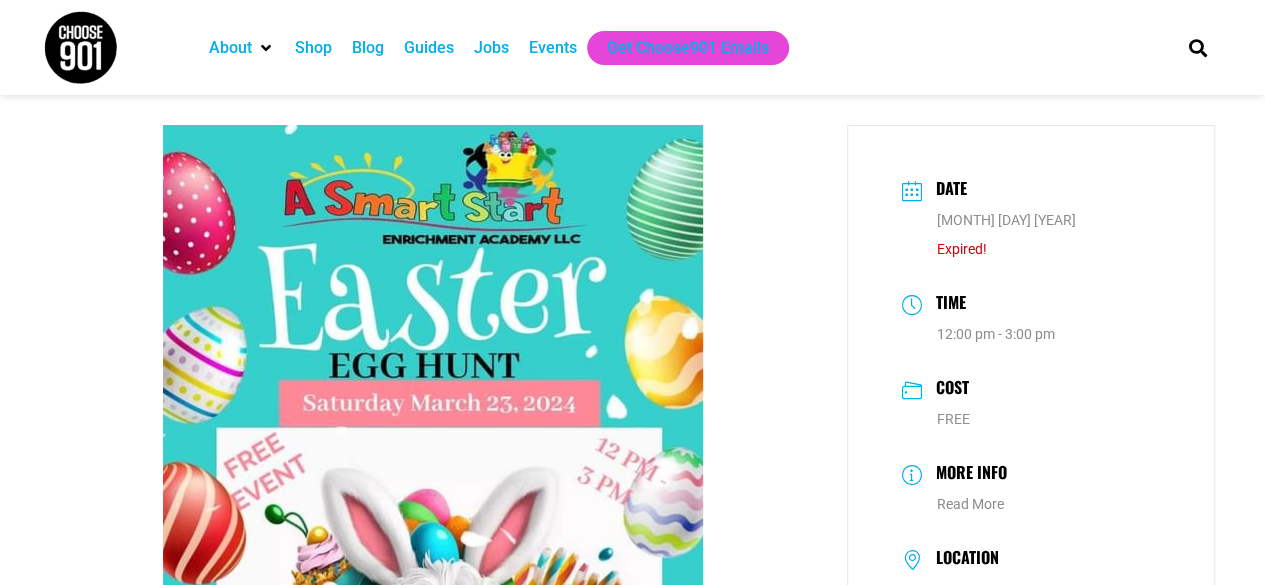 click on "Events" at bounding box center [553, 48] 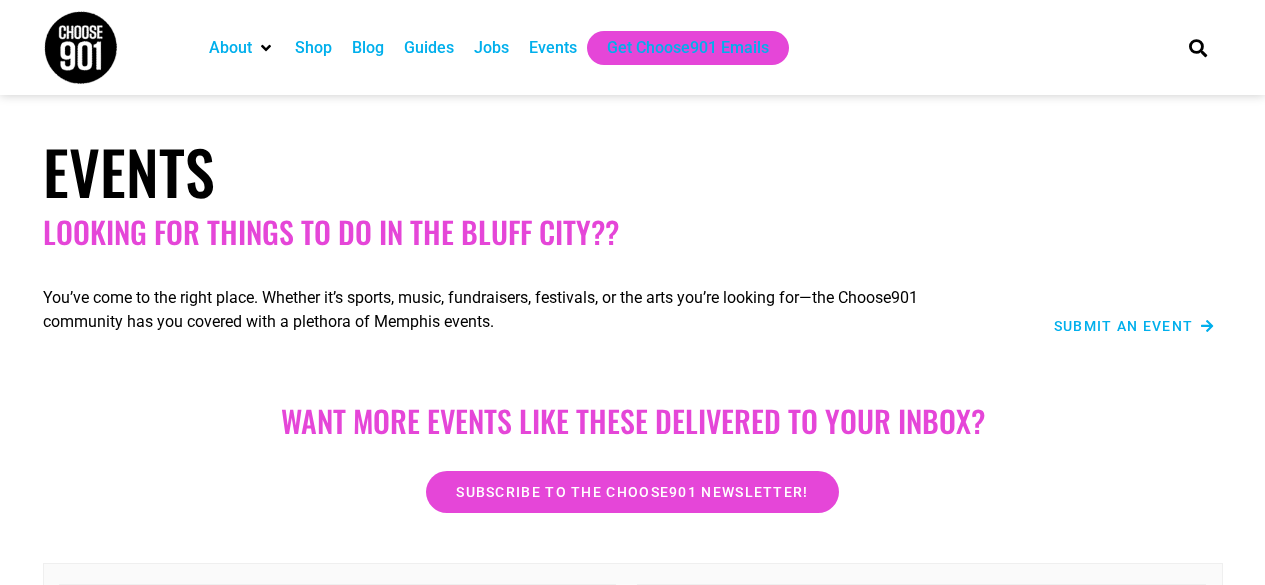 scroll, scrollTop: 0, scrollLeft: 0, axis: both 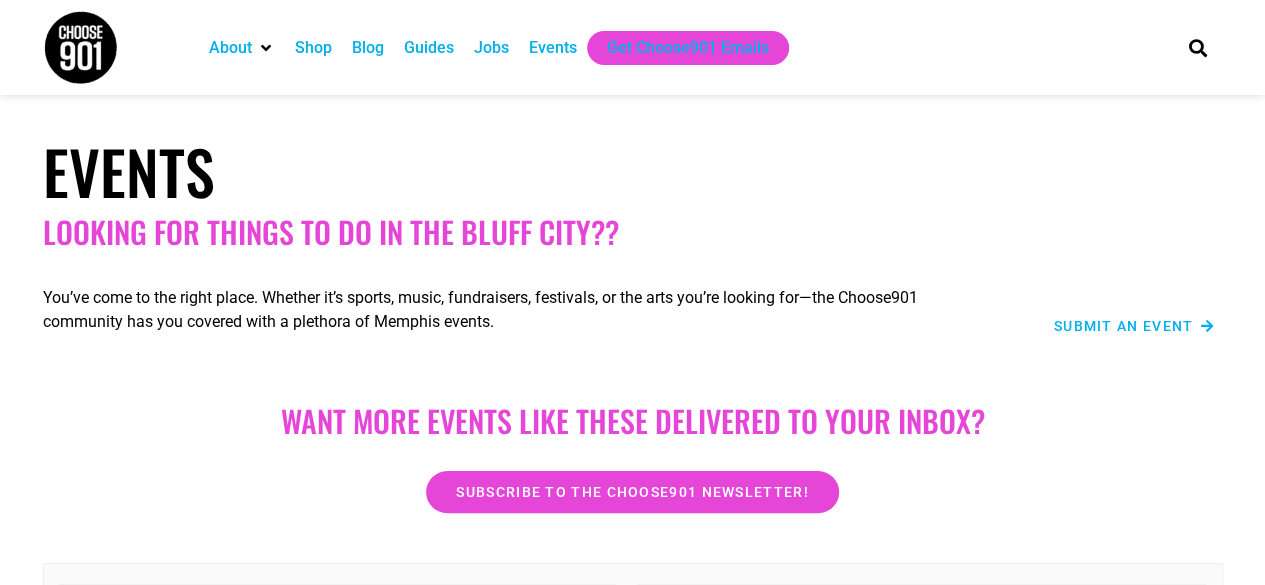 click at bounding box center [1207, 326] 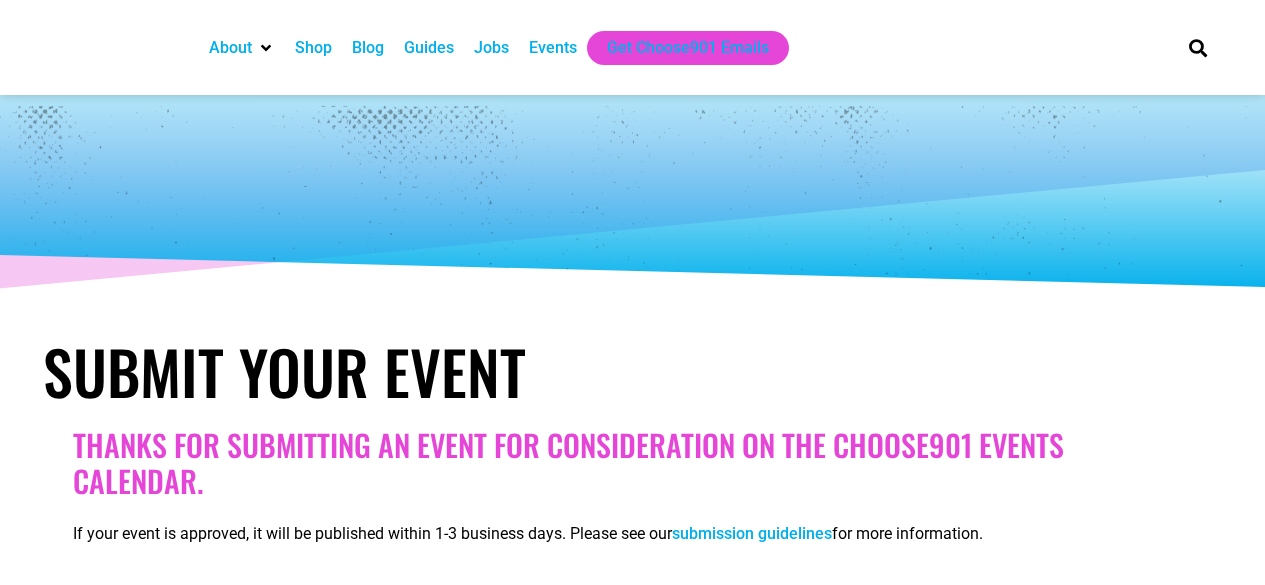 select 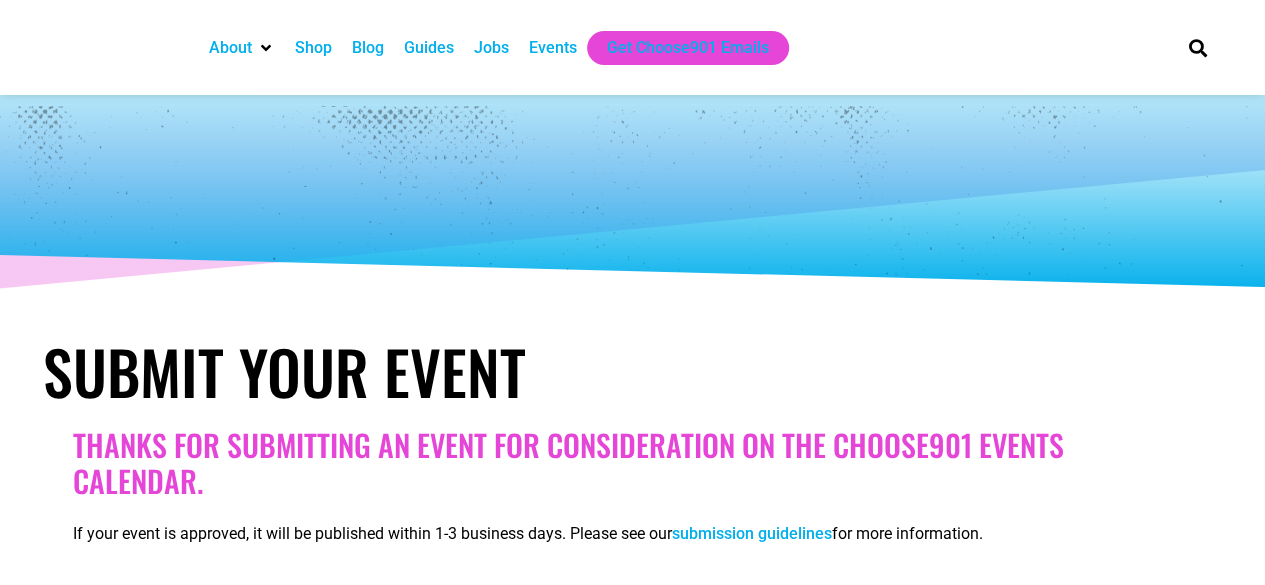scroll, scrollTop: 0, scrollLeft: 0, axis: both 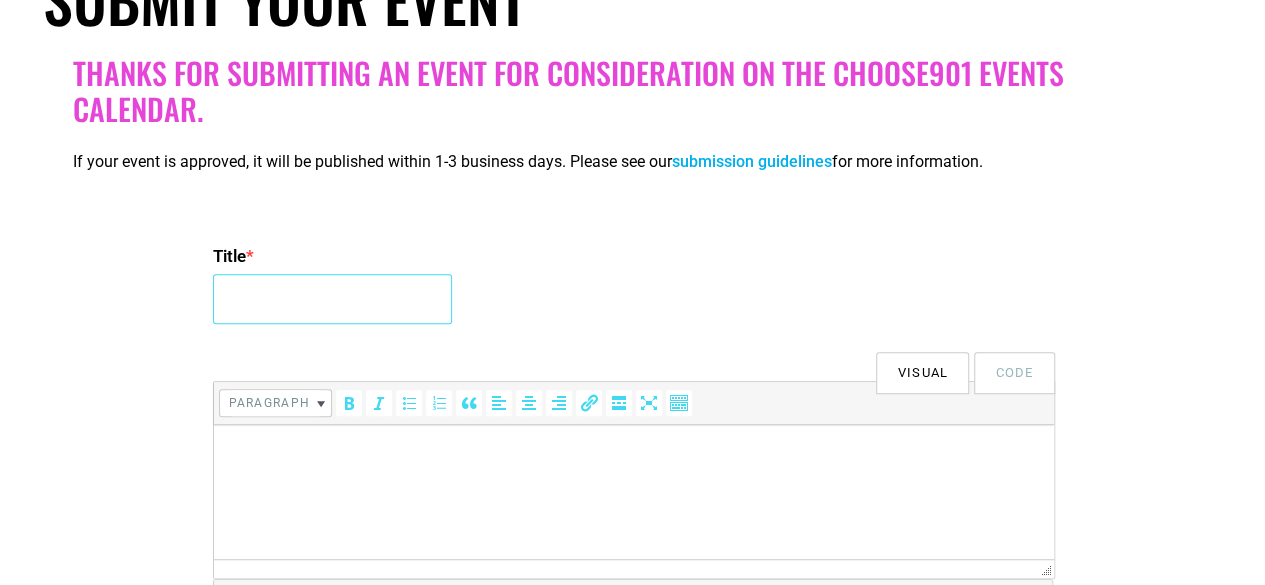 click on "Title *" at bounding box center [332, 299] 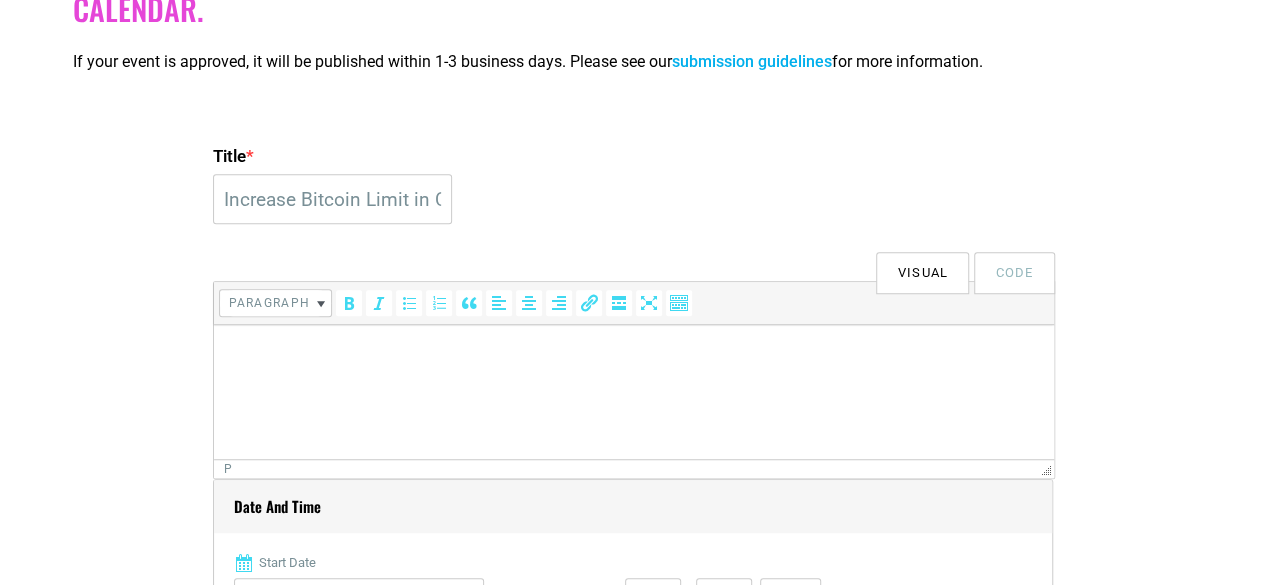 drag, startPoint x: 371, startPoint y: 415, endPoint x: 369, endPoint y: 355, distance: 60.033325 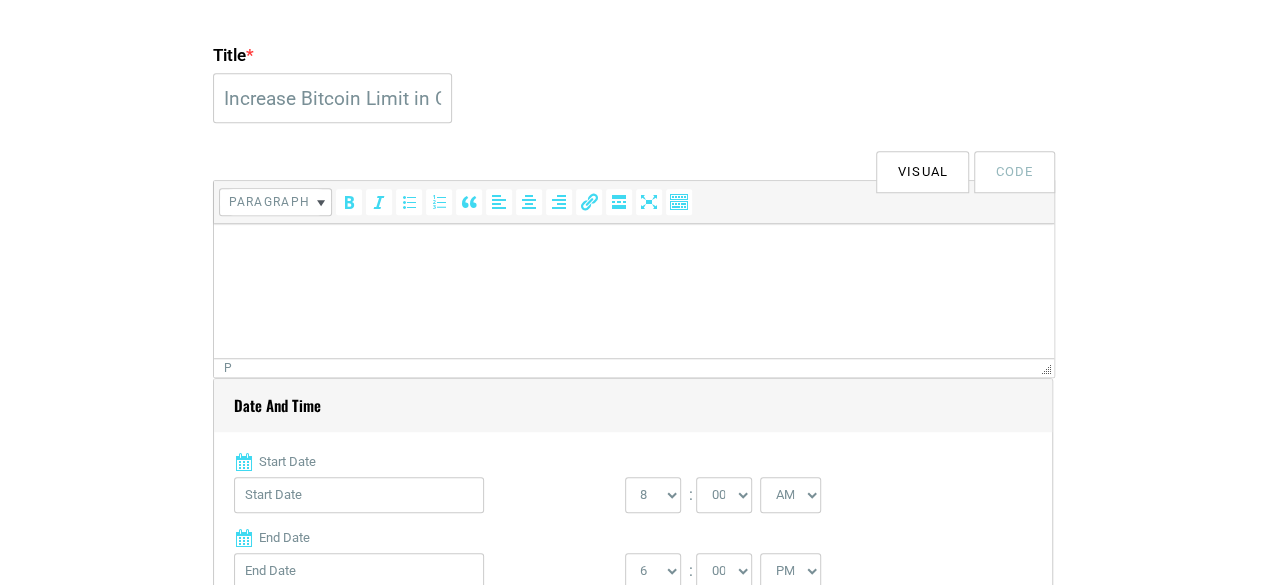 scroll, scrollTop: 672, scrollLeft: 0, axis: vertical 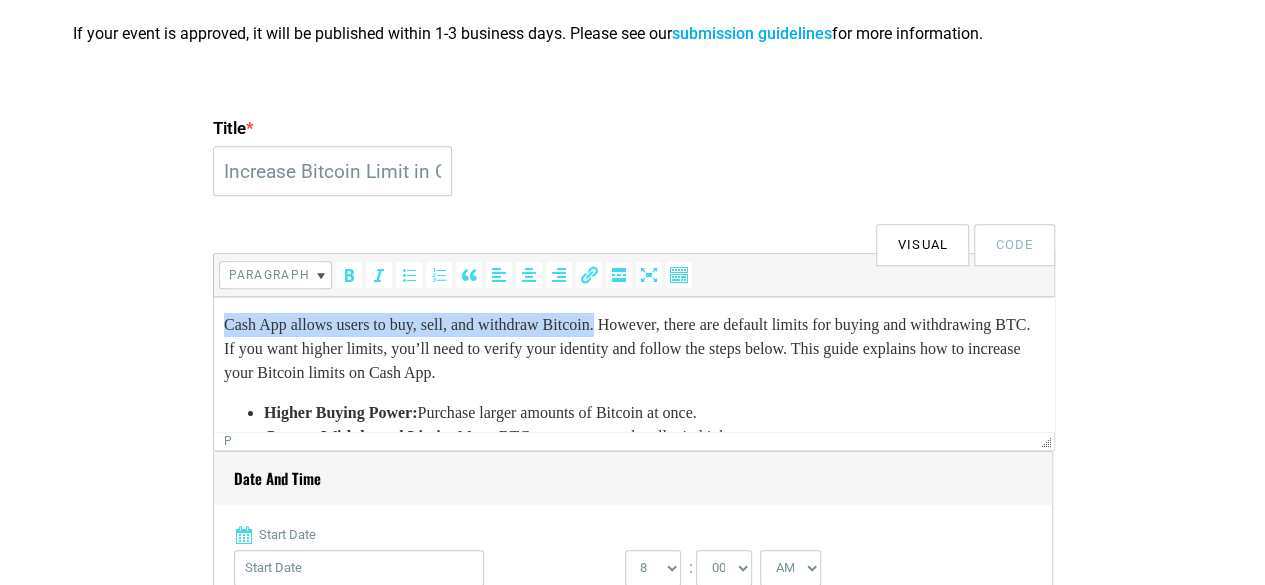 drag, startPoint x: 622, startPoint y: 324, endPoint x: 222, endPoint y: 319, distance: 400.03125 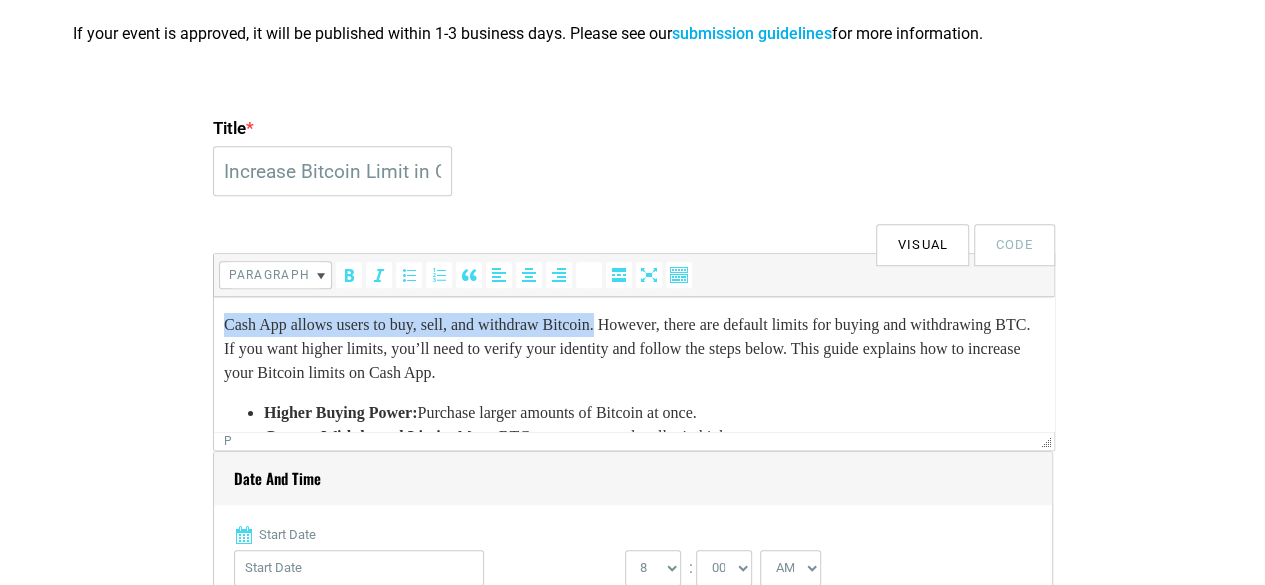 click at bounding box center [589, 275] 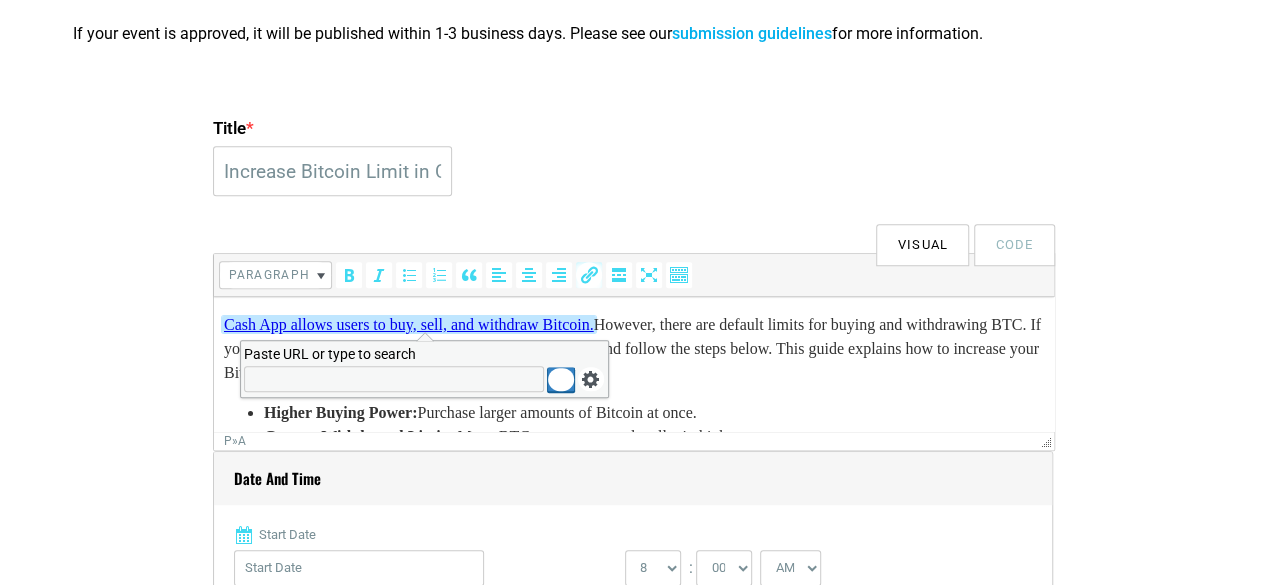 paste on "https://cashdeskapp.com/increase-bitcoin-limit-in-cashapp-guide" 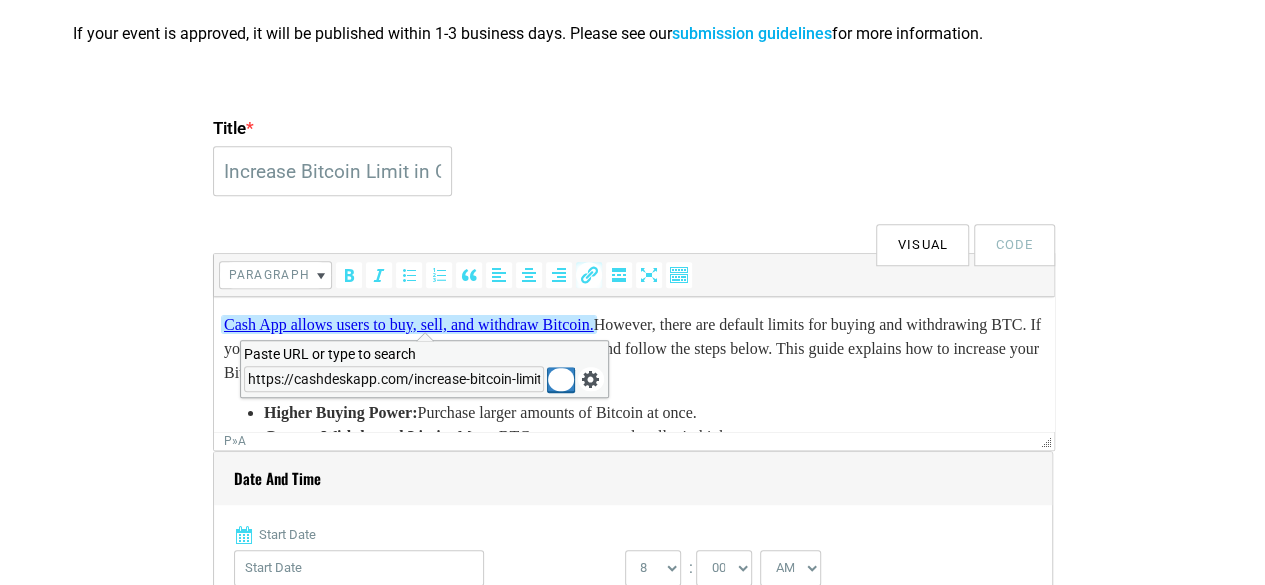 scroll, scrollTop: 0, scrollLeft: 112, axis: horizontal 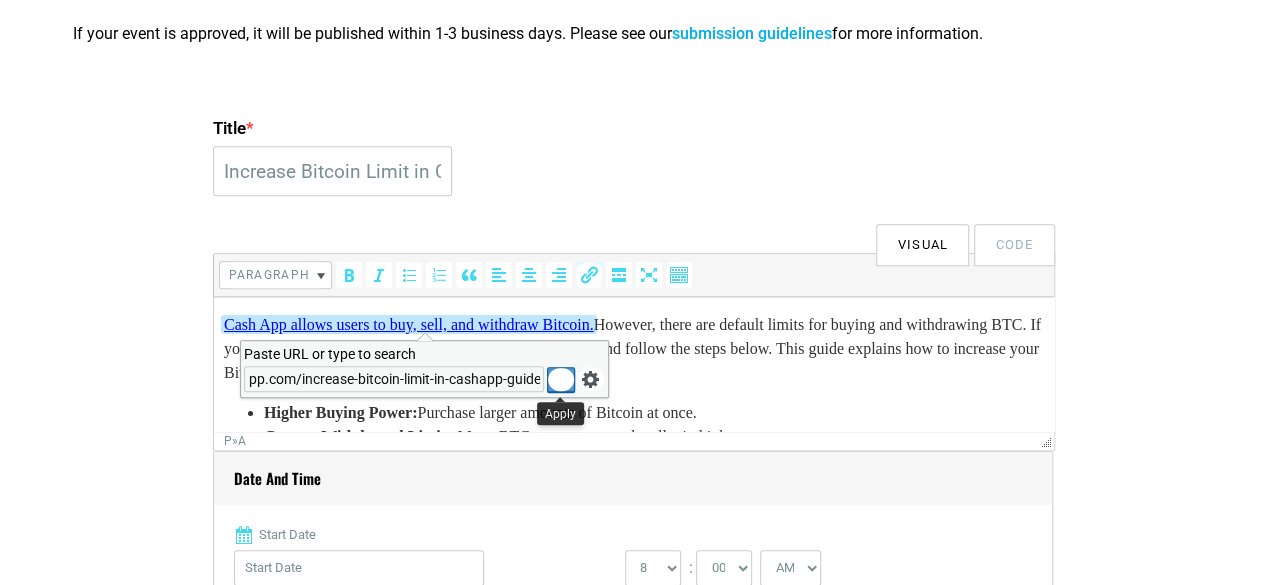click at bounding box center (561, 380) 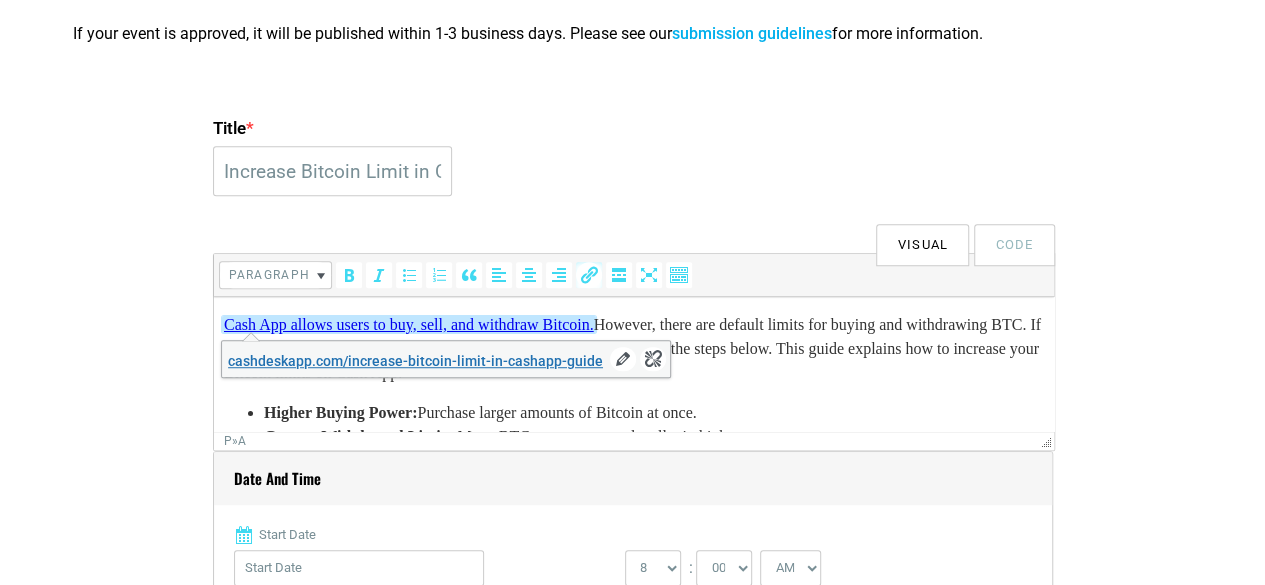 scroll, scrollTop: 0, scrollLeft: 0, axis: both 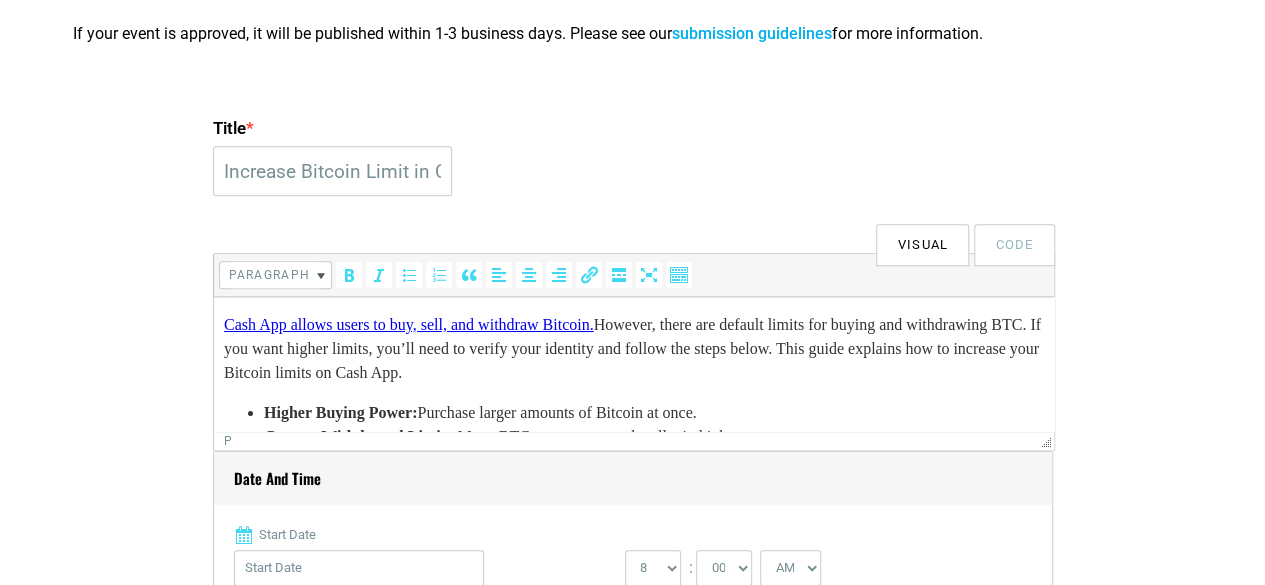 click on "Cash App allows users to buy, sell, and withdraw Bitcoin.  However, there are default limits for buying and withdrawing BTC. If you want higher limits, you’ll need to verify your identity and follow the steps below. This guide explains how to increase your Bitcoin limits on Cash App." at bounding box center (633, 349) 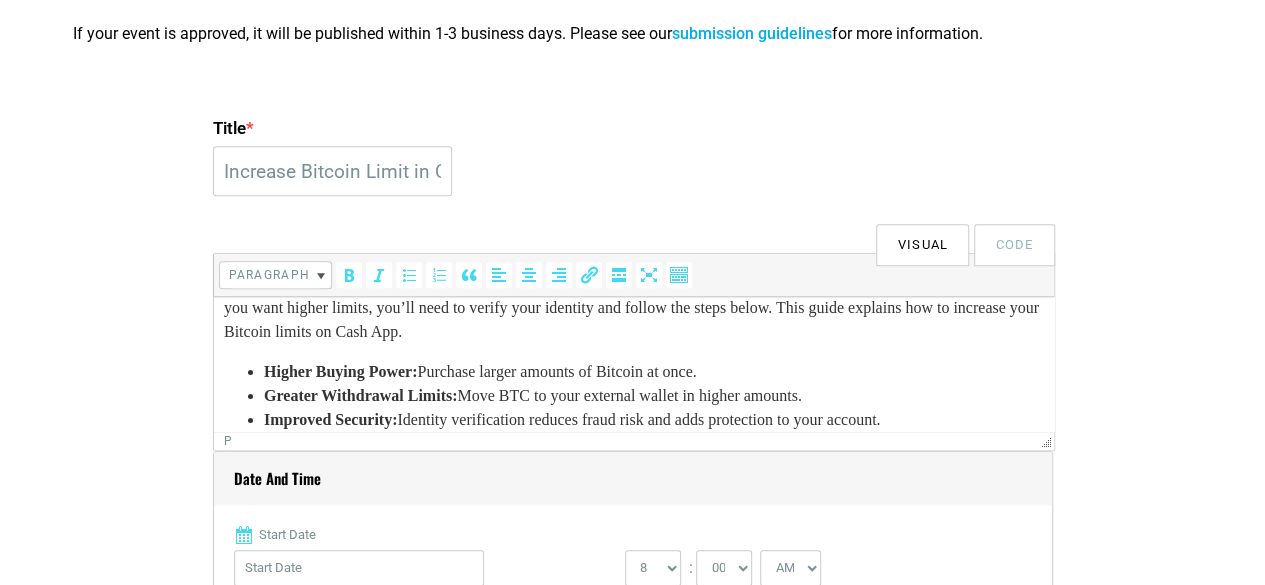 scroll, scrollTop: 0, scrollLeft: 0, axis: both 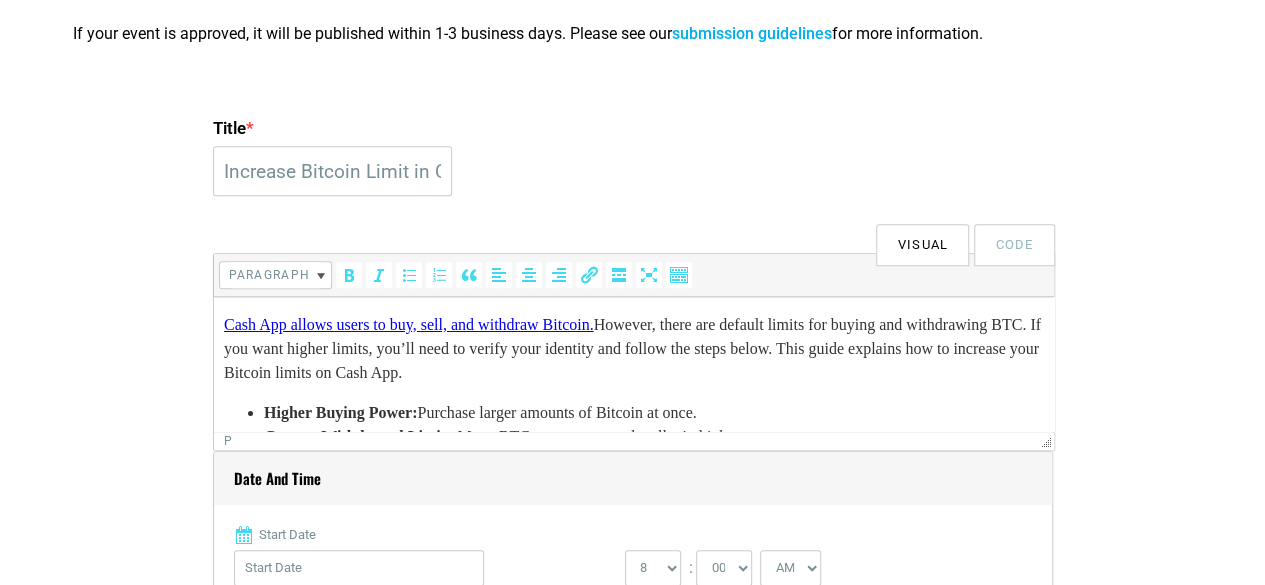 drag, startPoint x: 324, startPoint y: 375, endPoint x: 690, endPoint y: 366, distance: 366.11063 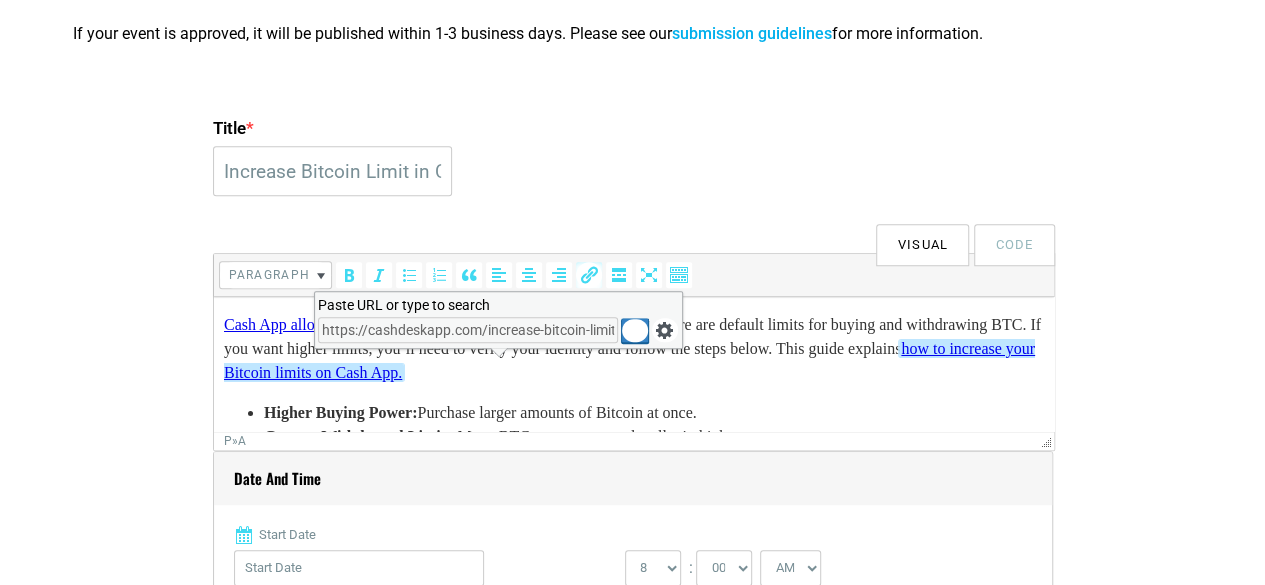 scroll, scrollTop: 0, scrollLeft: 112, axis: horizontal 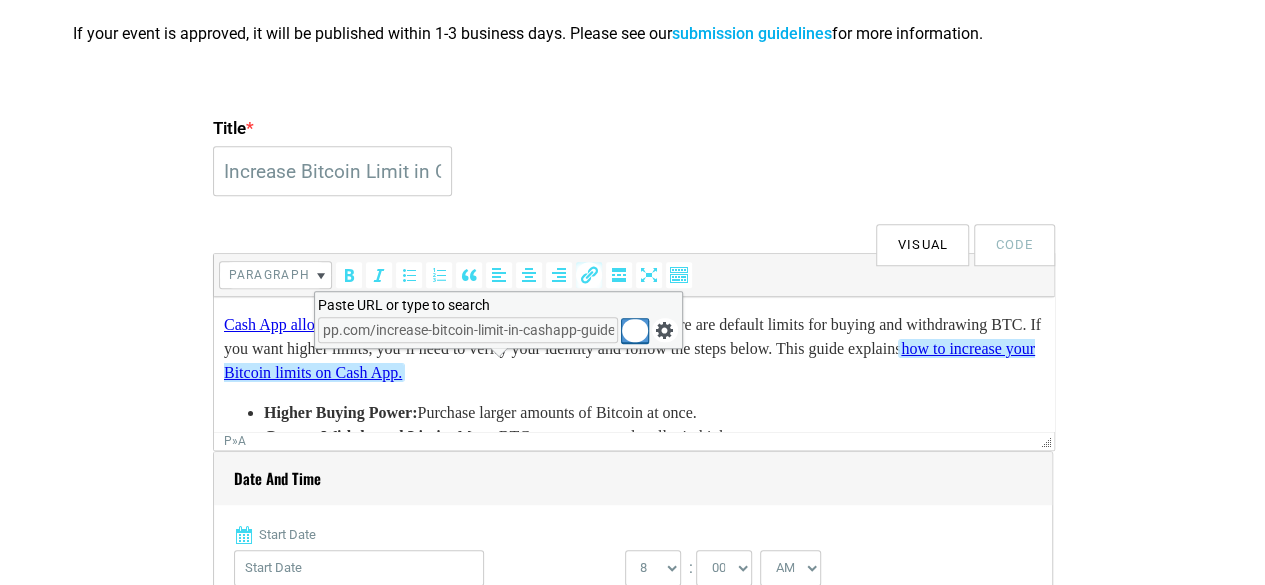 drag, startPoint x: 642, startPoint y: 329, endPoint x: 424, endPoint y: 35, distance: 366.00546 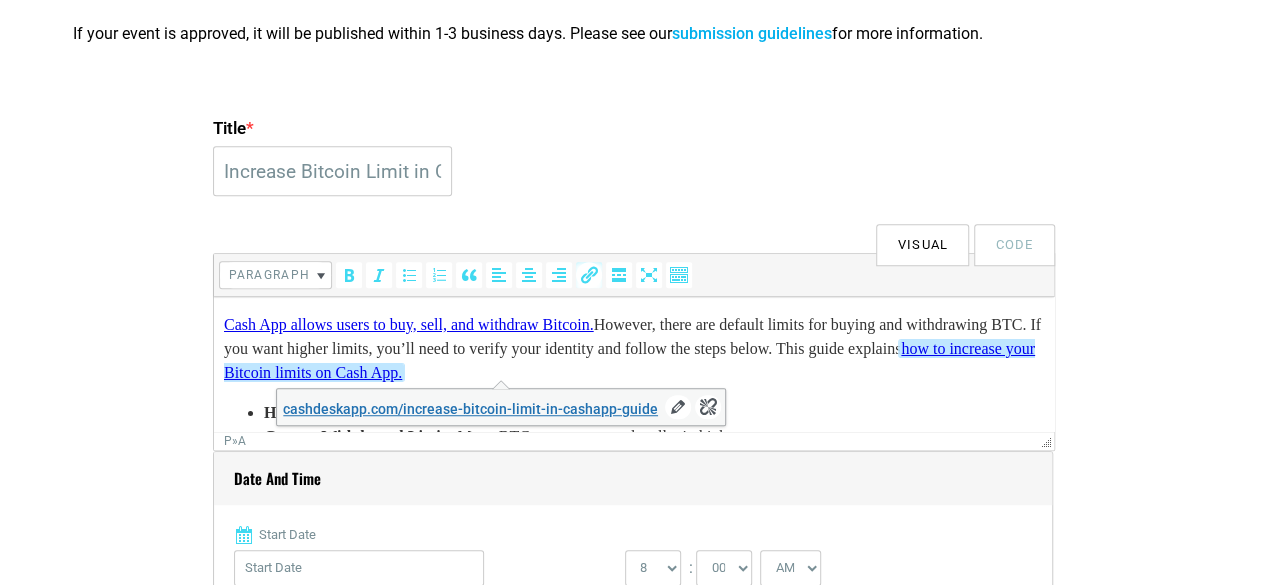 scroll, scrollTop: 0, scrollLeft: 0, axis: both 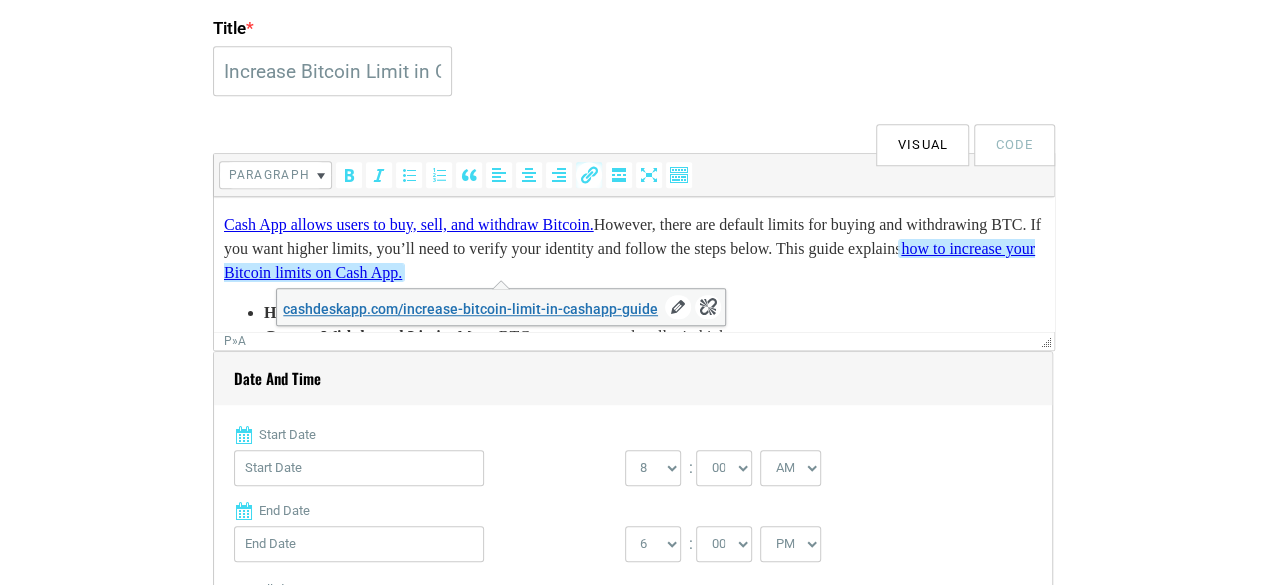 click on "Cash App allows users to buy, sell, and withdraw Bitcoin.  However, there are default limits for buying and withdrawing BTC. If you want higher limits, you’ll need to verify your identity and follow the steps below. This guide explains  how to increase your Bitcoin limits on Cash App." at bounding box center (633, 249) 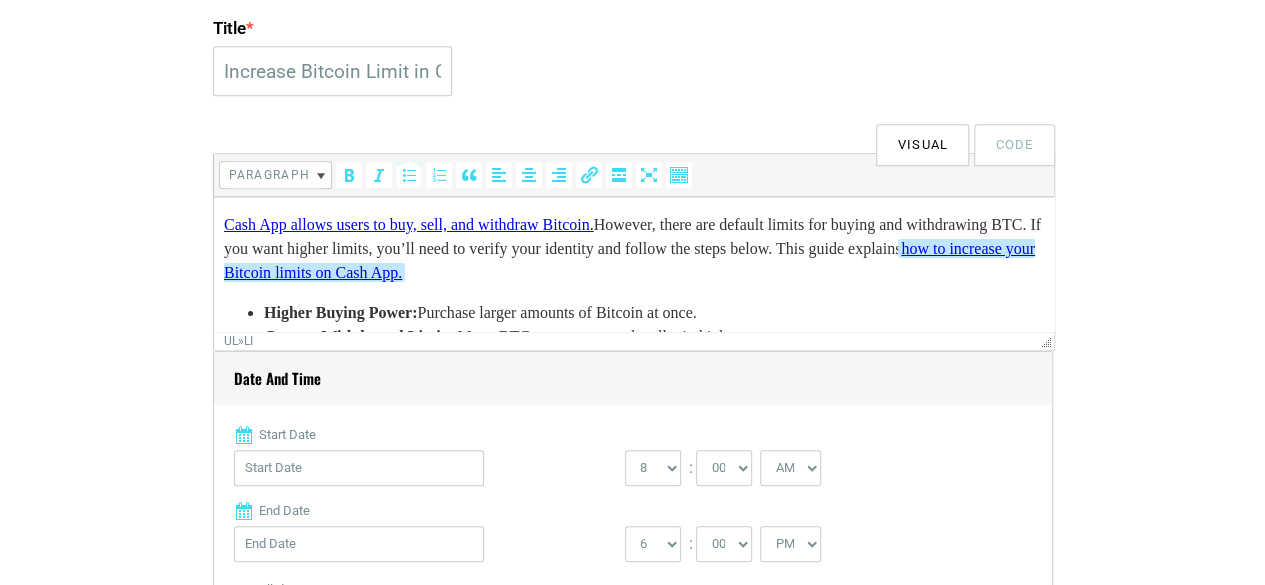 click on "Cash App allows users to buy, sell, and withdraw Bitcoin. Higher Buying Power: Purchase larger amounts of Bitcoin at once. Greater Withdrawal Limits: Move BTC to your external wallet in higher amounts. Improved Security: Identity verification reduces fraud risk and adds protection to your account. Open Cash App: Log in to your account on your mobile device. Tap the Bitcoin Tab: Tap on the “Bitcoin” or “Investing” icon at the bottom. Verify Identity: Tap “Enable Withdrawals and Deposits” to start verification. Provide your full name, date of birth, and last 4 digits of your SSN. Submit Photo ID: You may be asked to take a photo of a government-issued ID and a selfie for verification. Wait for Approval:" at bounding box center [633, 377] 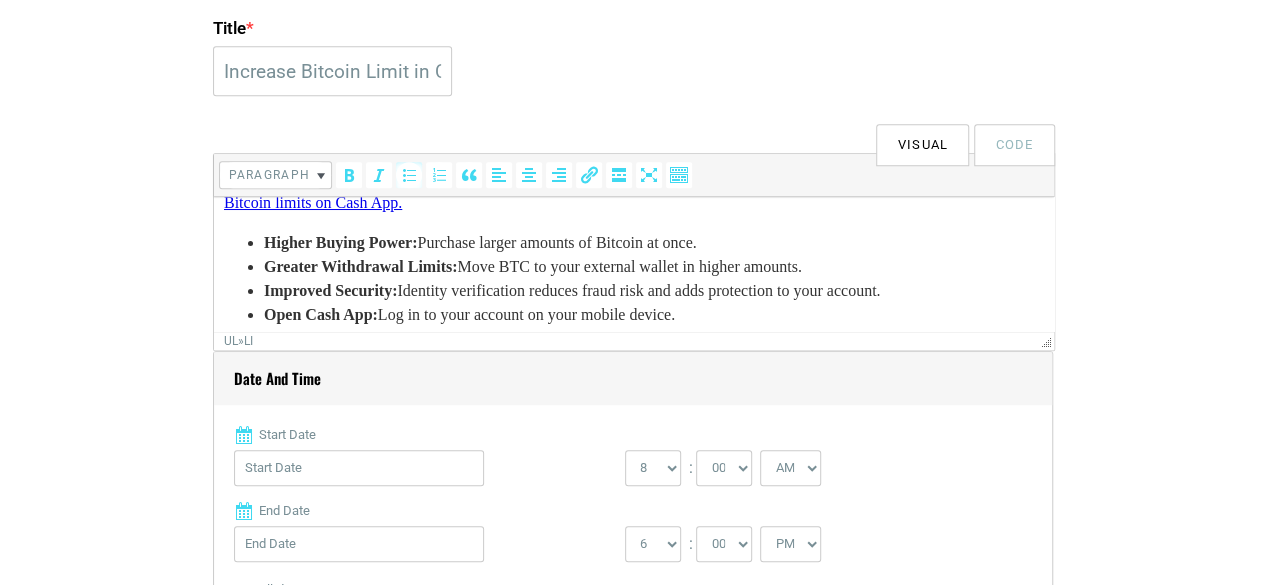 scroll, scrollTop: 100, scrollLeft: 0, axis: vertical 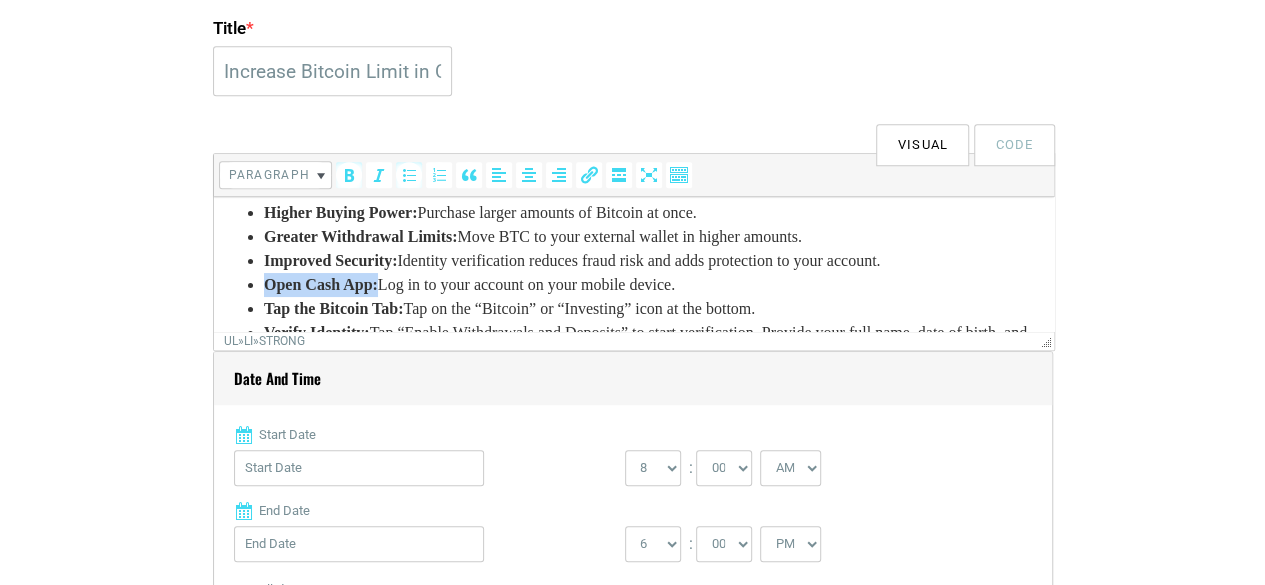 drag, startPoint x: 260, startPoint y: 281, endPoint x: 394, endPoint y: 279, distance: 134.01492 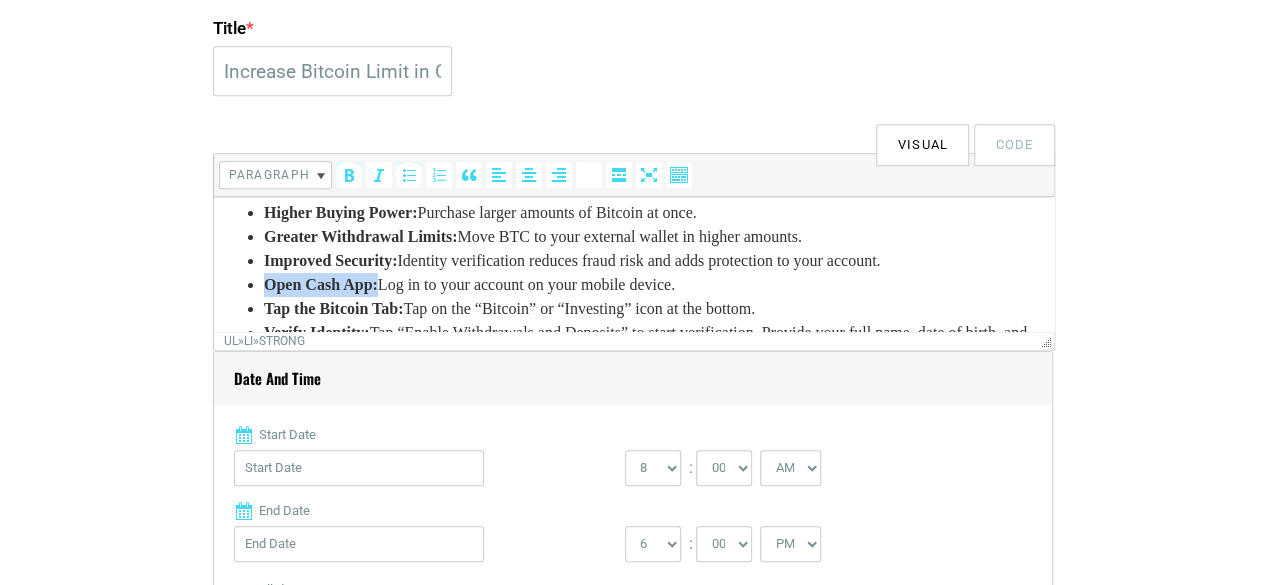 click at bounding box center (589, 175) 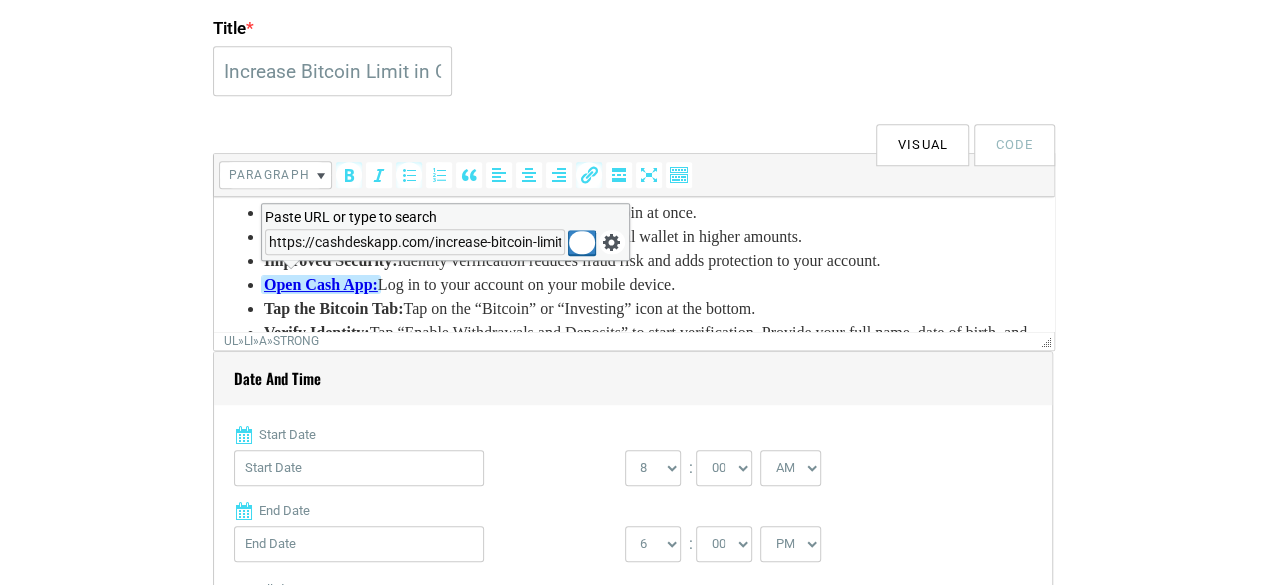 scroll, scrollTop: 0, scrollLeft: 112, axis: horizontal 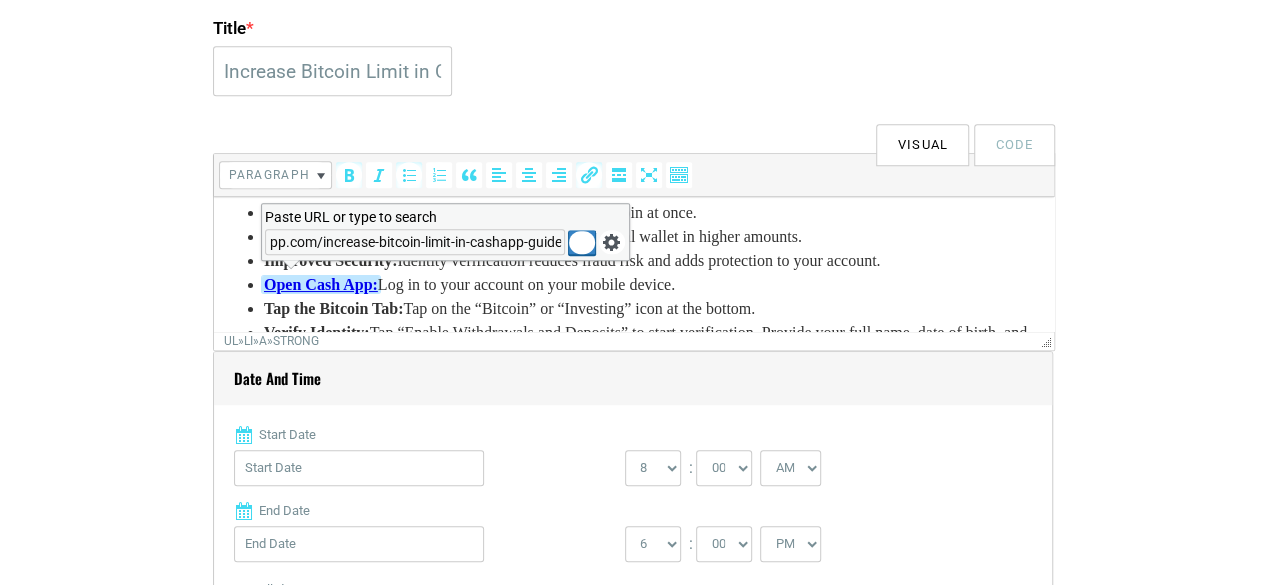 click at bounding box center (582, 243) 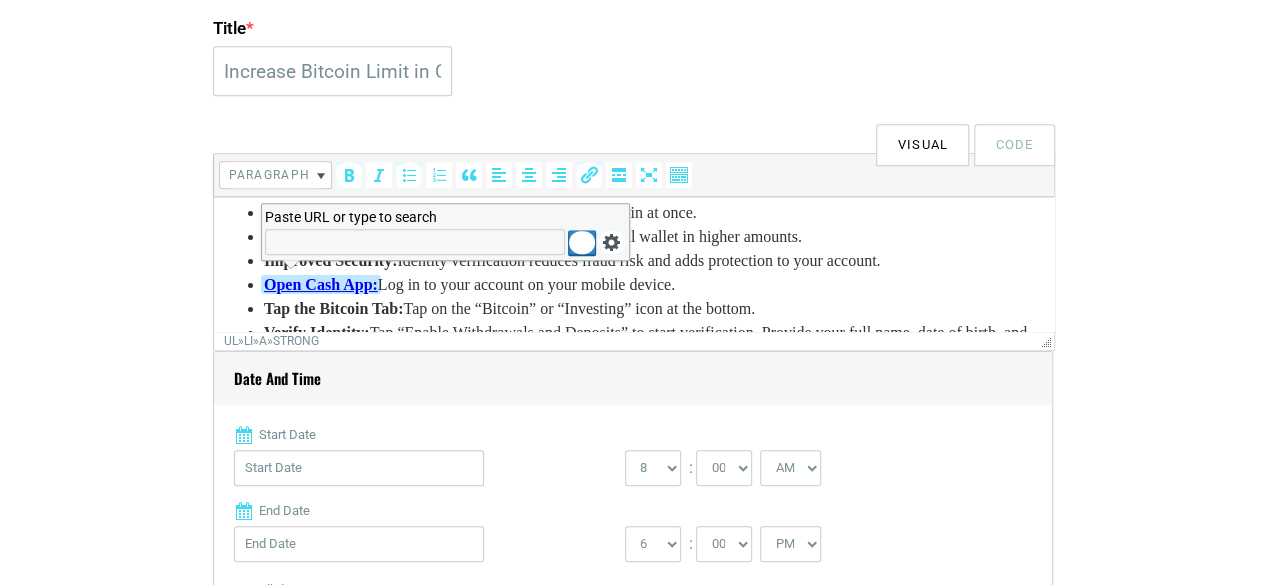 scroll, scrollTop: 0, scrollLeft: 0, axis: both 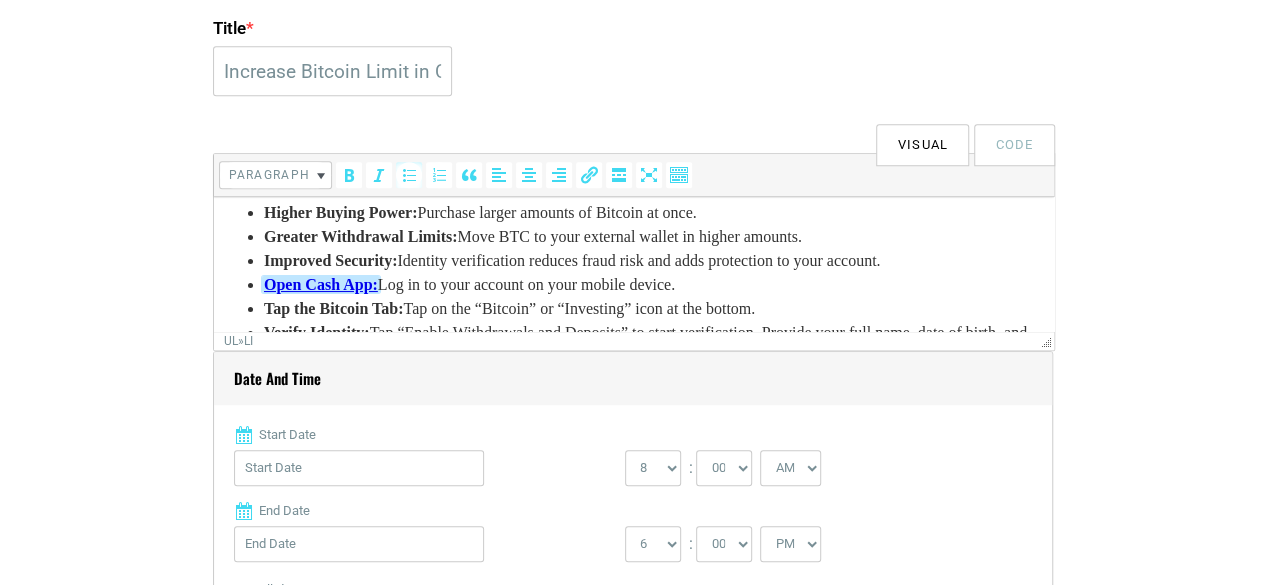 click on "Open Cash App: Log in to your account on your mobile device." at bounding box center [653, 285] 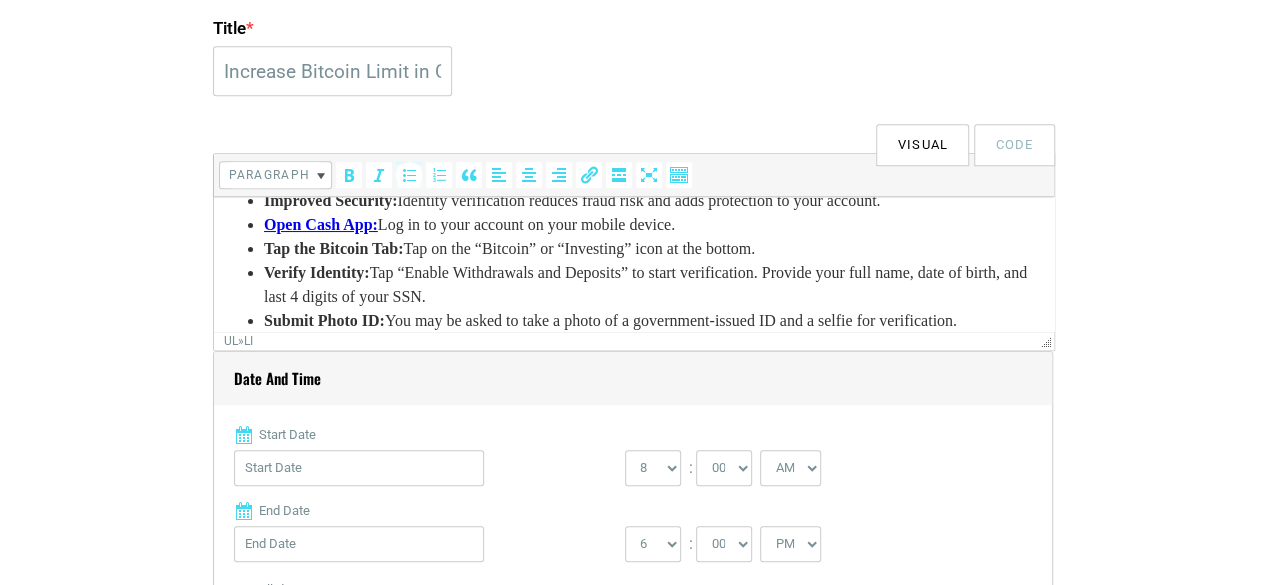 scroll, scrollTop: 200, scrollLeft: 0, axis: vertical 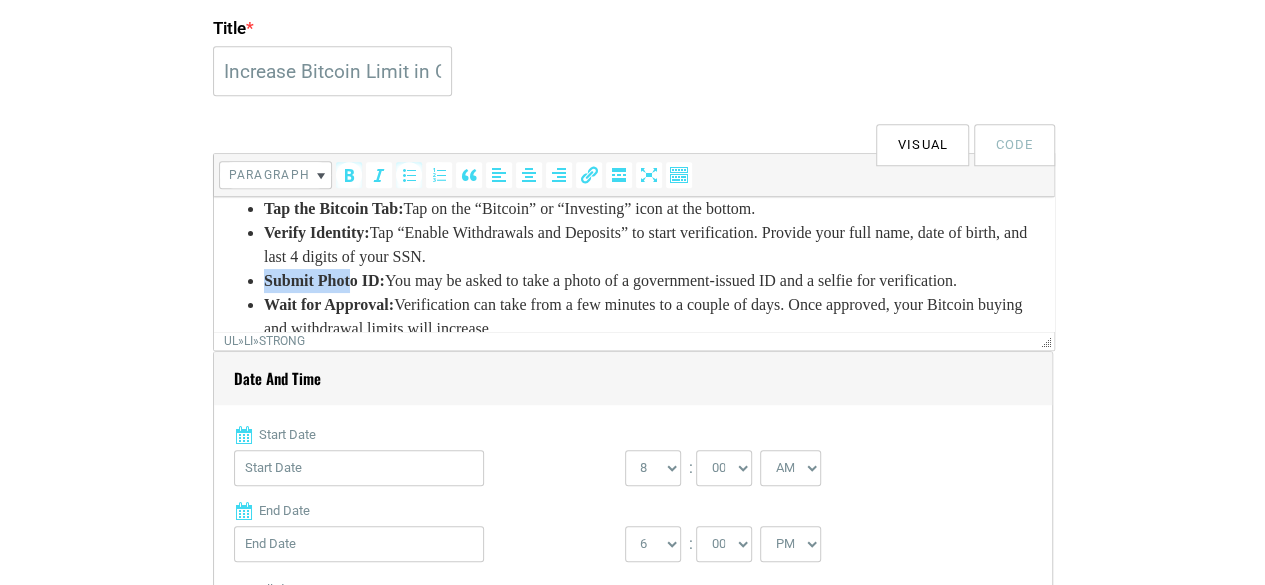 drag, startPoint x: 256, startPoint y: 276, endPoint x: 370, endPoint y: 285, distance: 114.35471 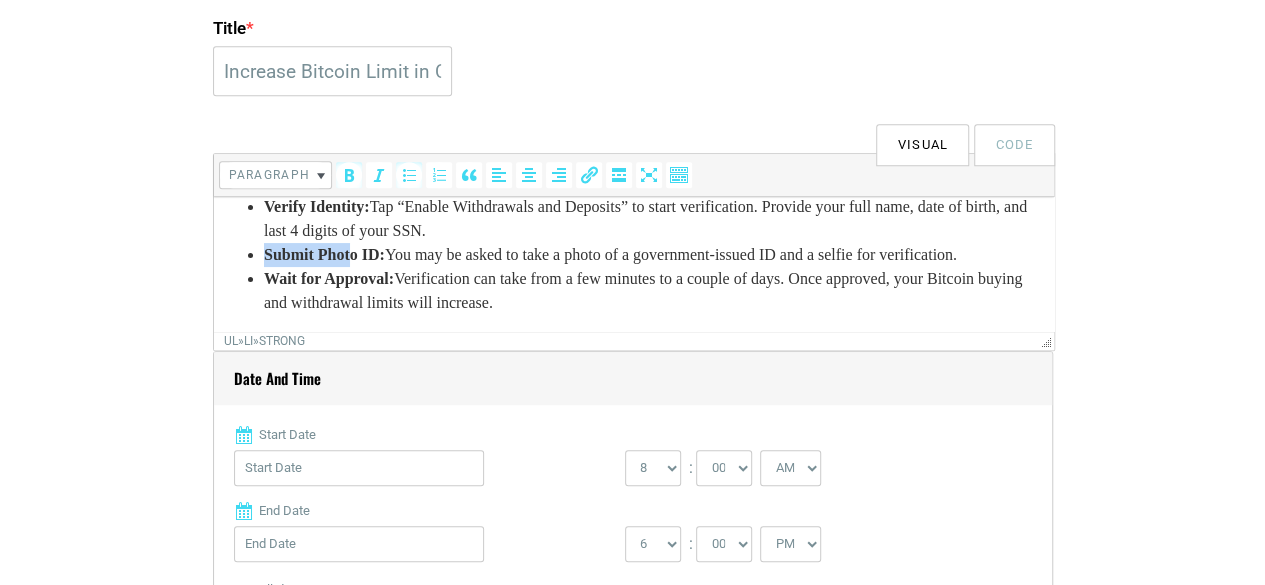 scroll, scrollTop: 250, scrollLeft: 0, axis: vertical 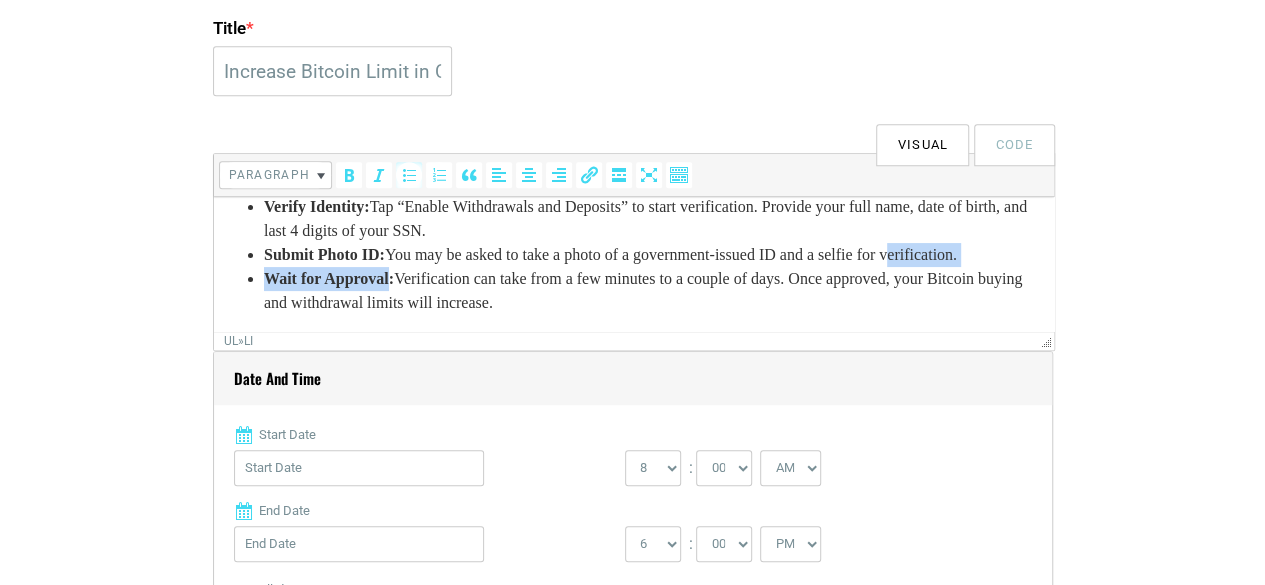 drag, startPoint x: 410, startPoint y: 273, endPoint x: 257, endPoint y: 263, distance: 153.32645 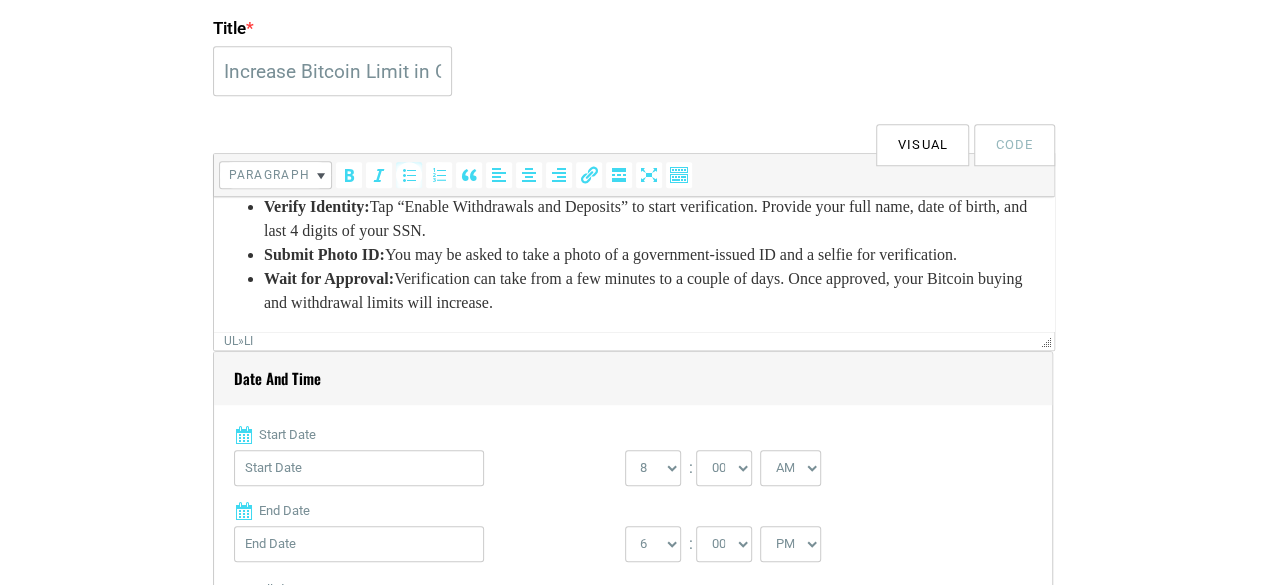 click on "Wait for Approval: Verification can take from a few minutes to a couple of days. Once approved, your Bitcoin buying and withdrawal limits will increase." at bounding box center [653, 291] 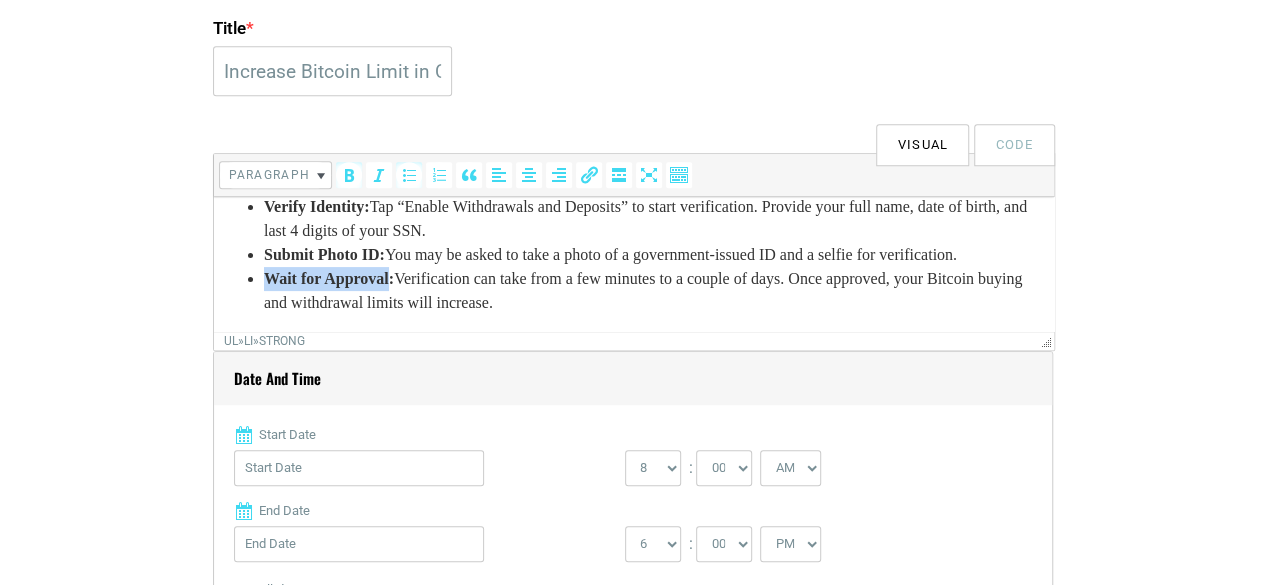 drag, startPoint x: 410, startPoint y: 281, endPoint x: 263, endPoint y: 277, distance: 147.05441 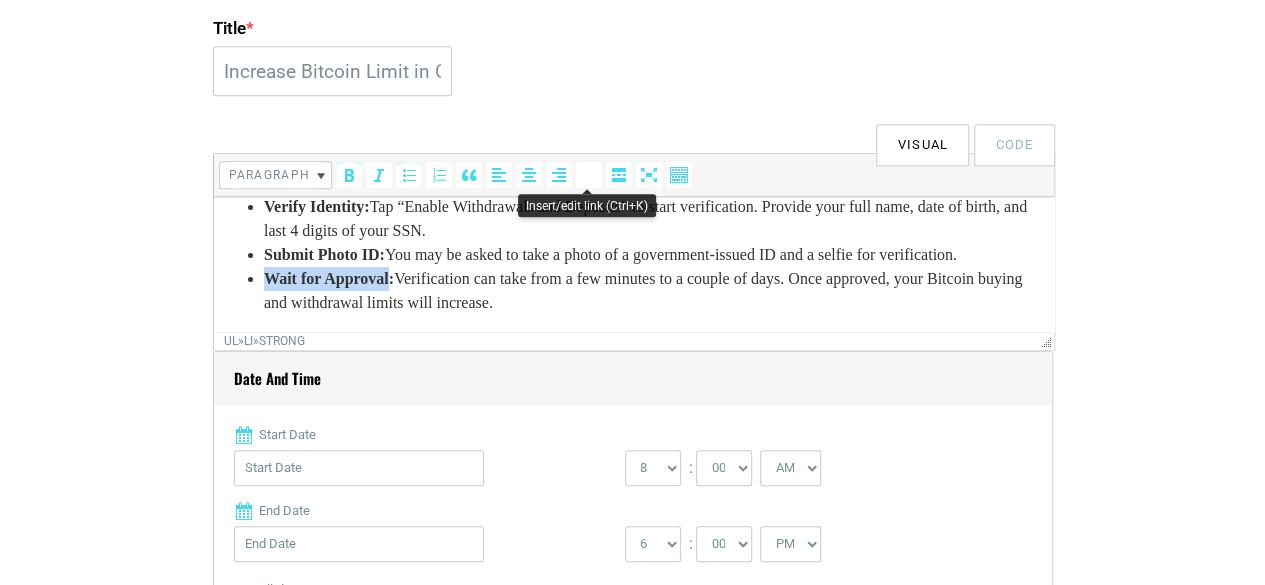click at bounding box center (589, 175) 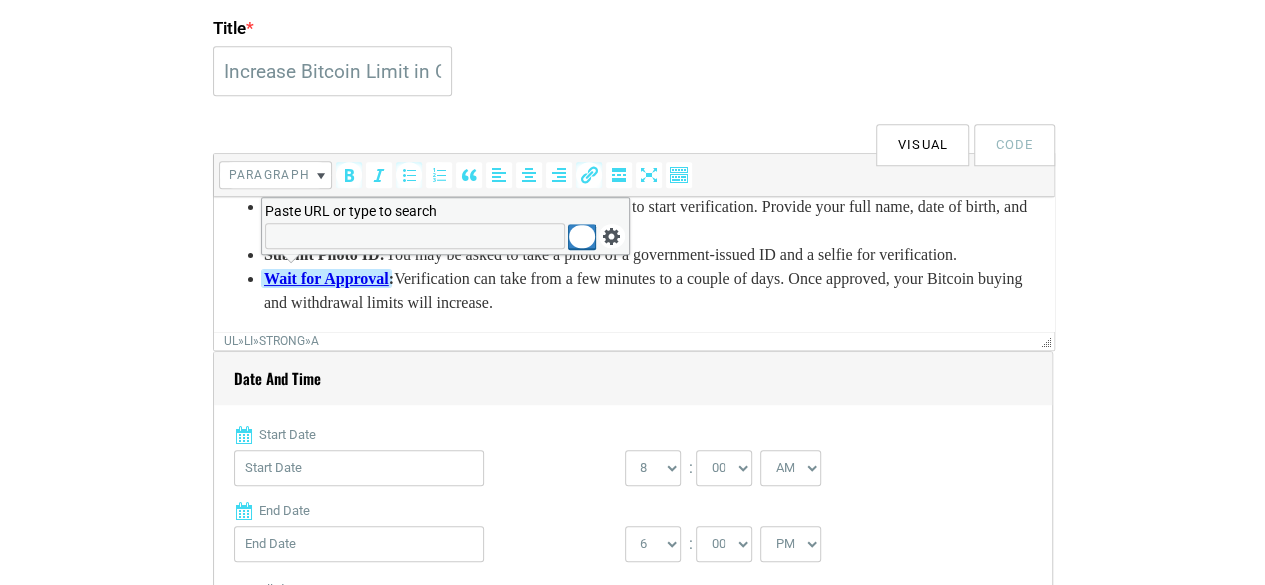 type on "https://cashdeskapp.com/increase-bitcoin-limit-in-cashapp-guide" 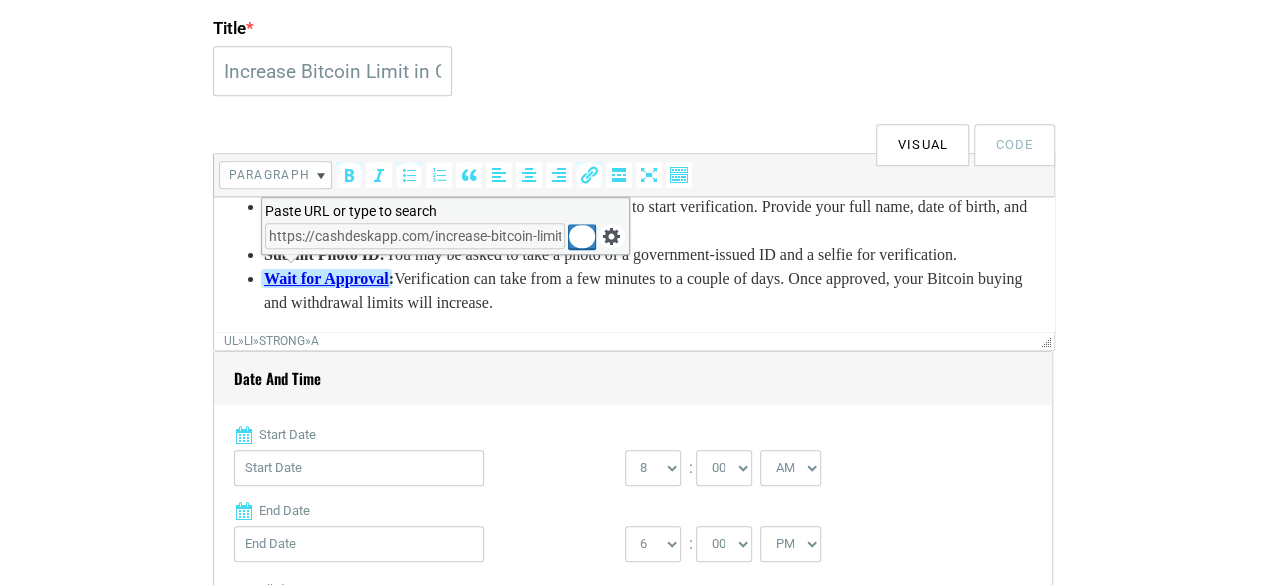 scroll, scrollTop: 0, scrollLeft: 112, axis: horizontal 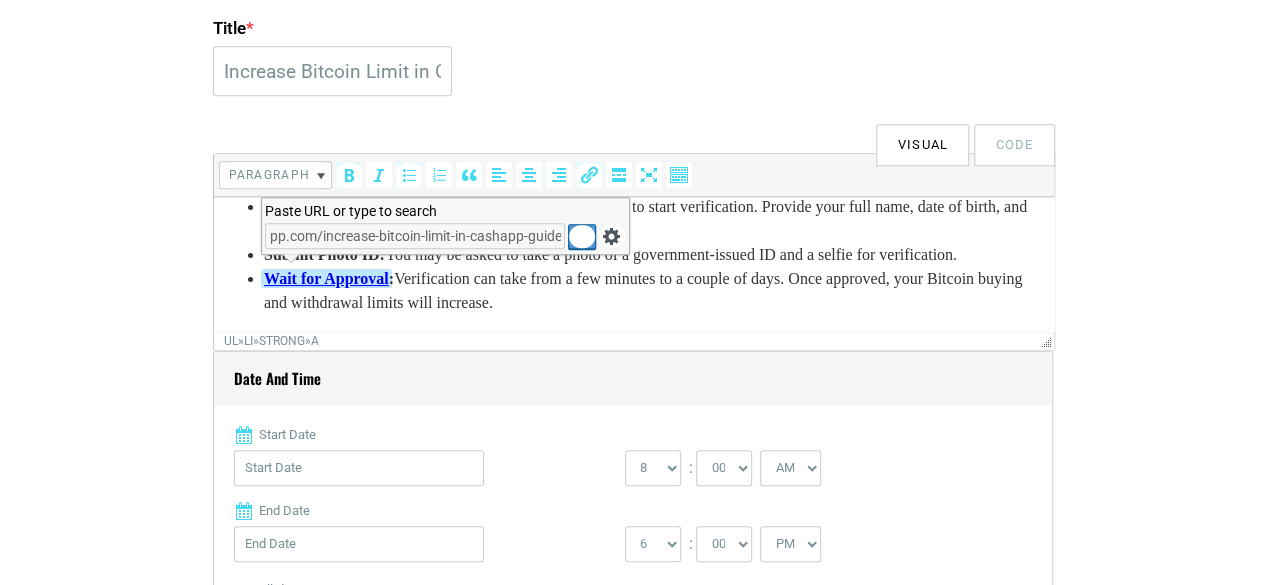 click at bounding box center [582, 237] 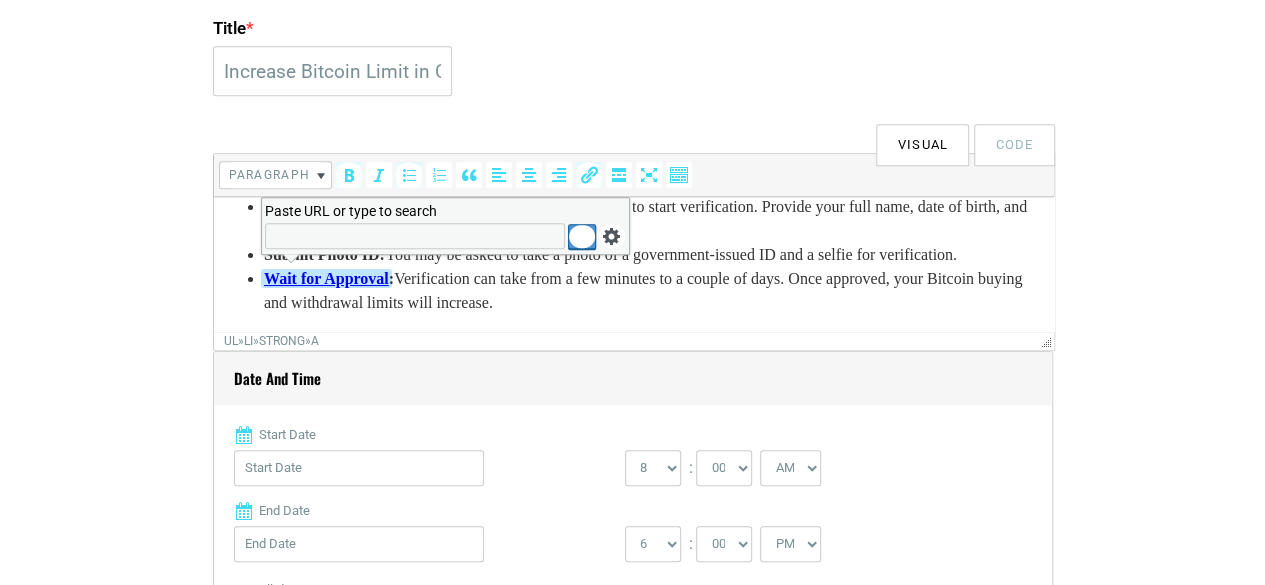 scroll, scrollTop: 0, scrollLeft: 0, axis: both 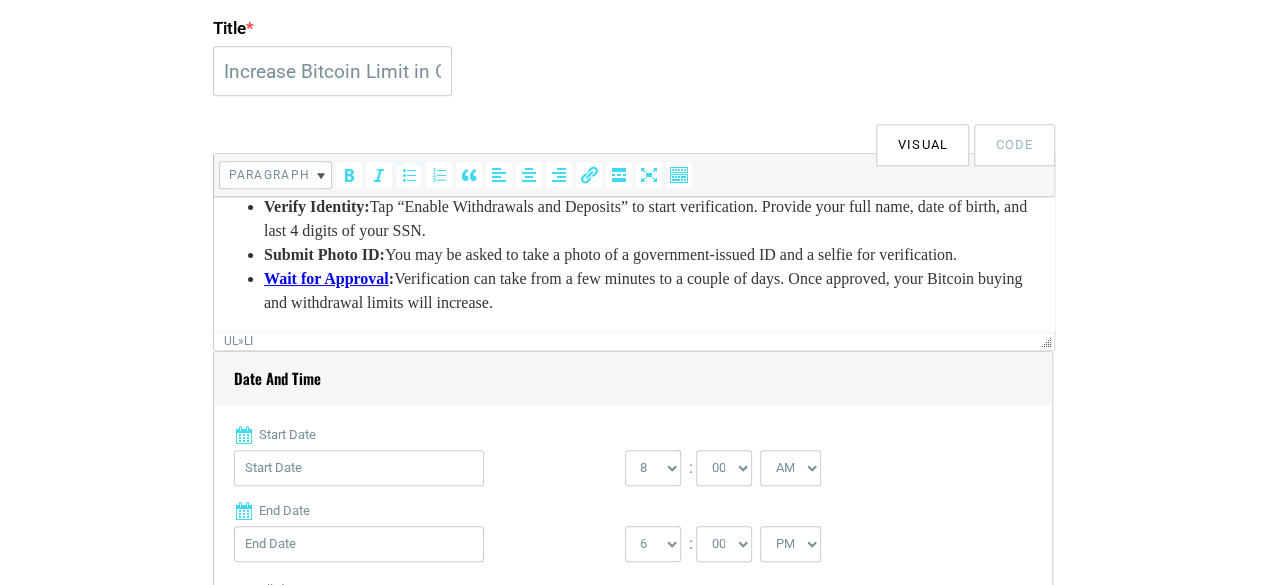 click on "Wait for Approval :  Verification can take from a few minutes to a couple of days. Once approved, your Bitcoin buying and withdrawal limits will increase." at bounding box center (653, 291) 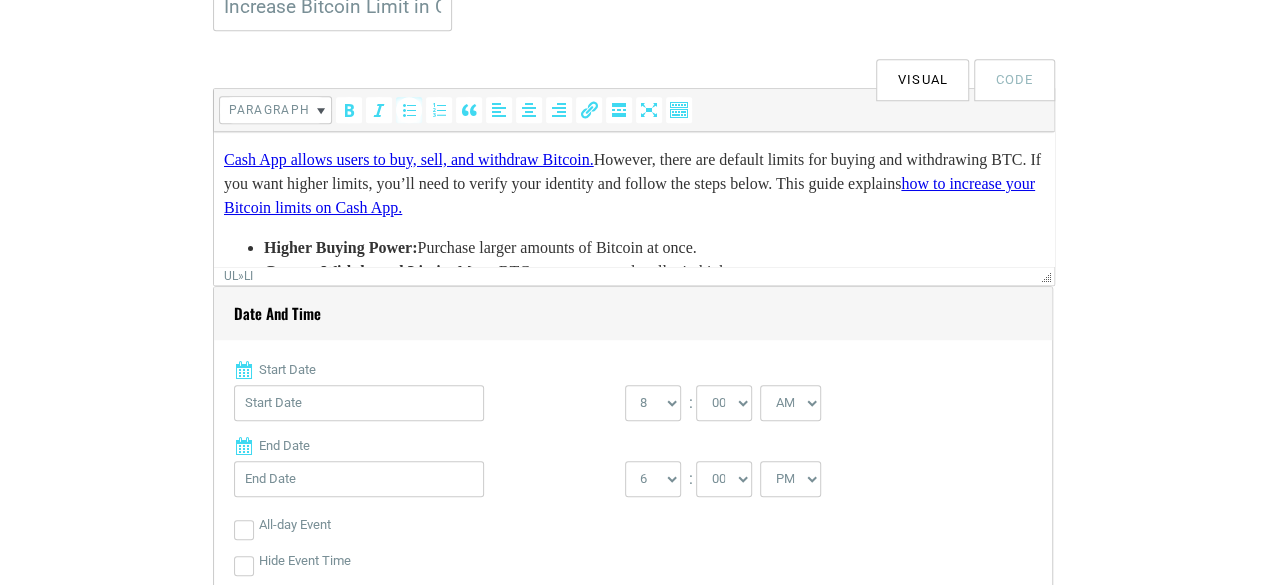 scroll, scrollTop: 900, scrollLeft: 0, axis: vertical 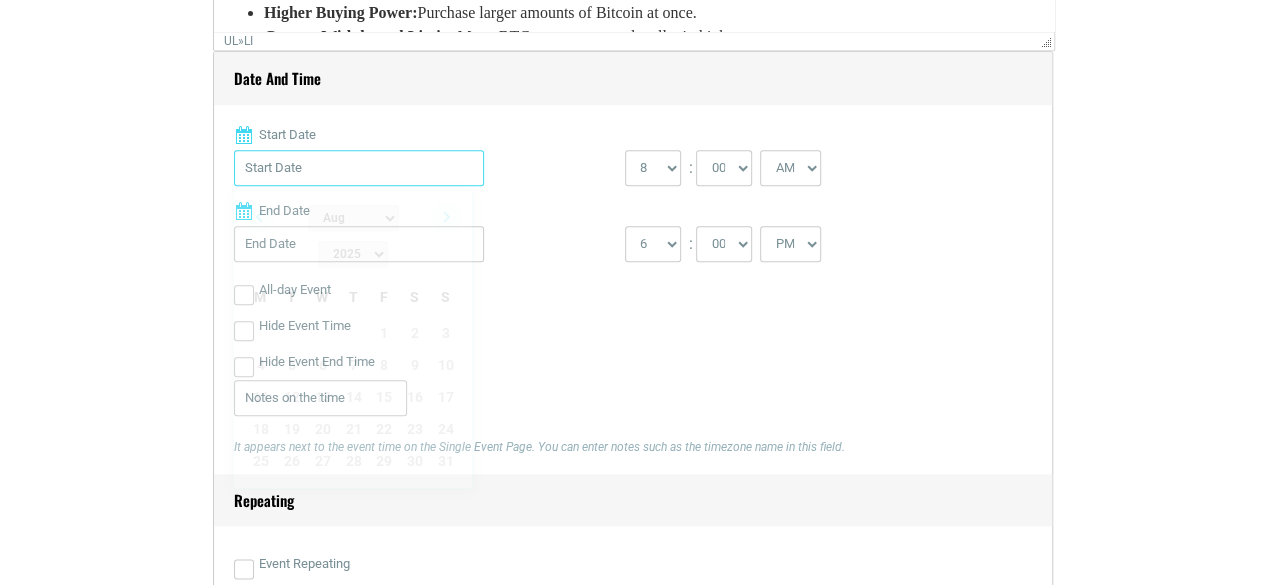 click on "Start Date" at bounding box center [359, 168] 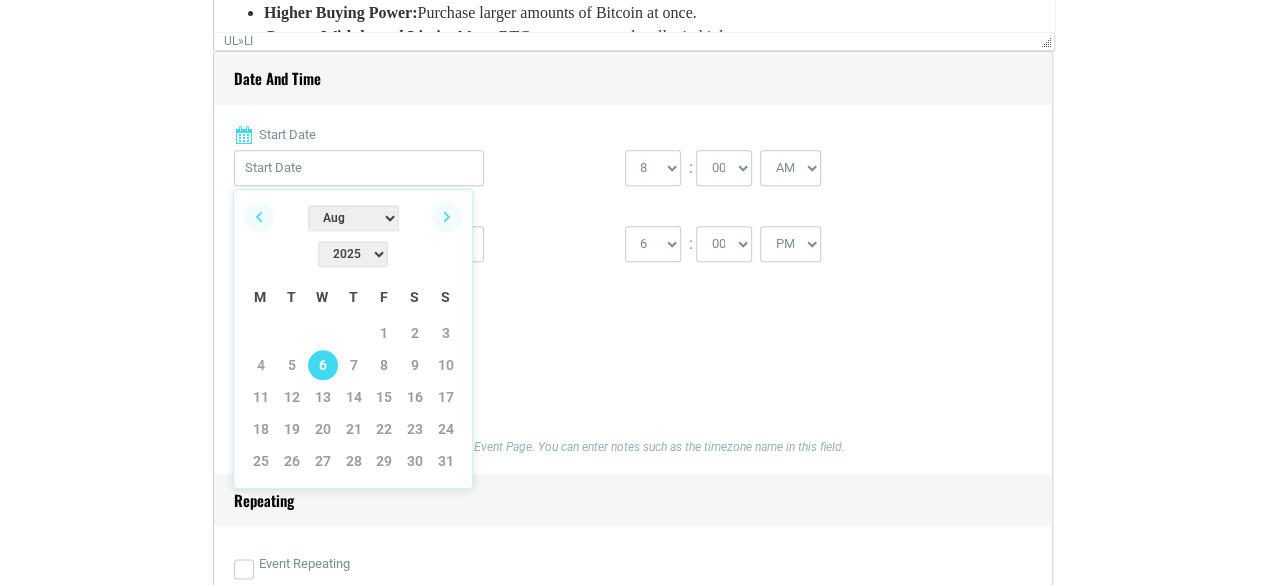 click on "6" at bounding box center (323, 365) 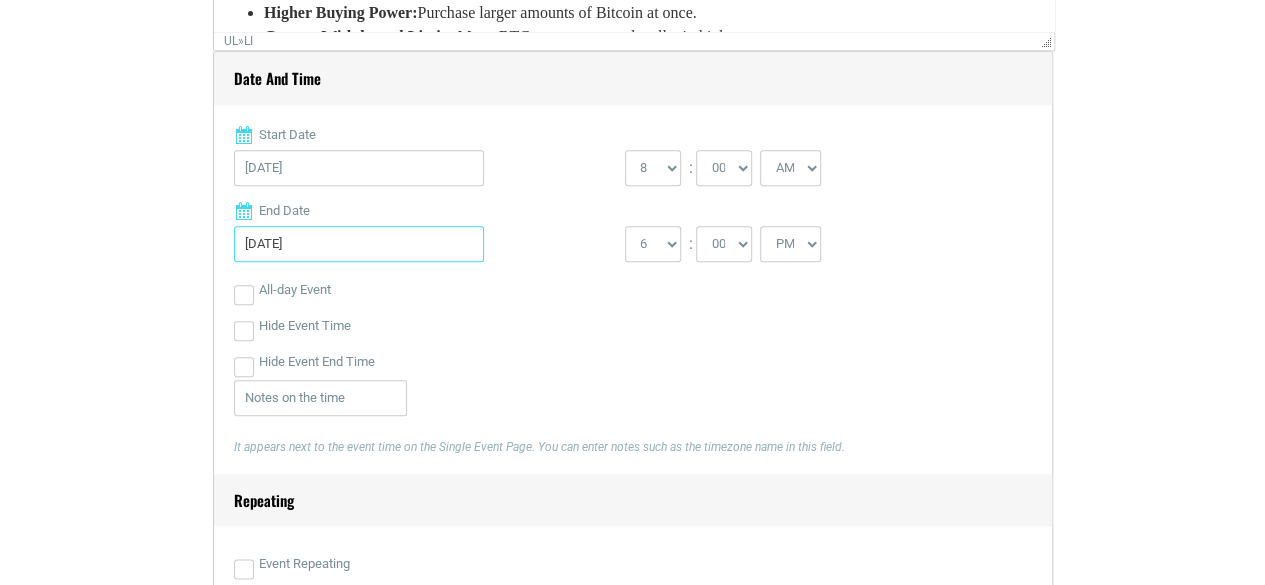 click on "[DATE]" at bounding box center (359, 244) 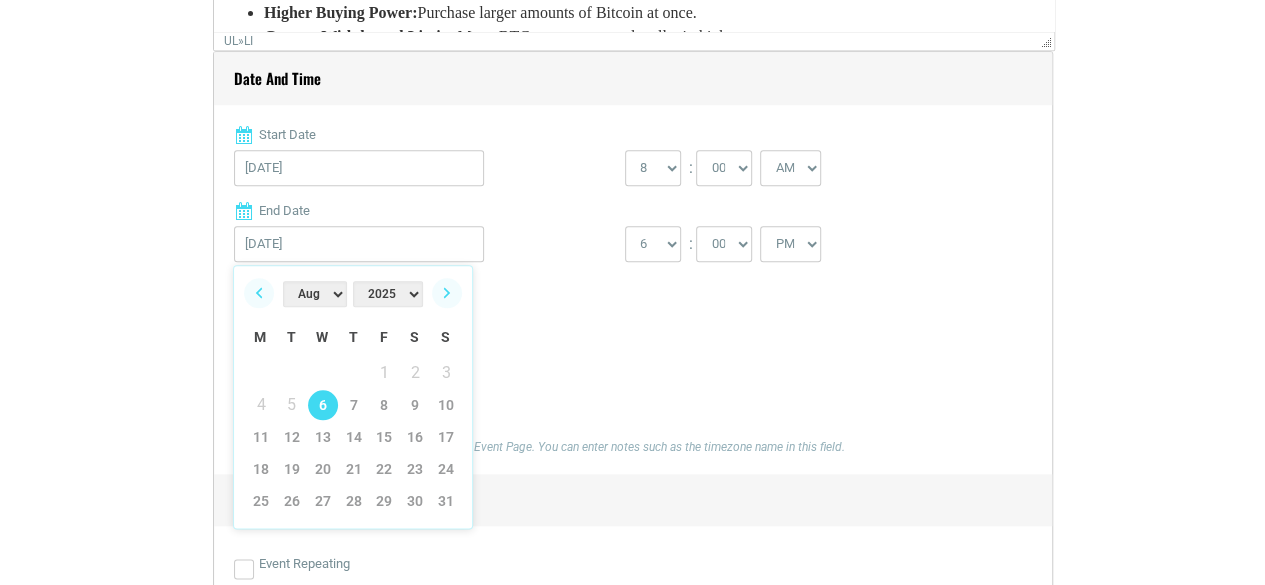 click on "2025 2026 2027 2028 2029 2030" at bounding box center [388, 294] 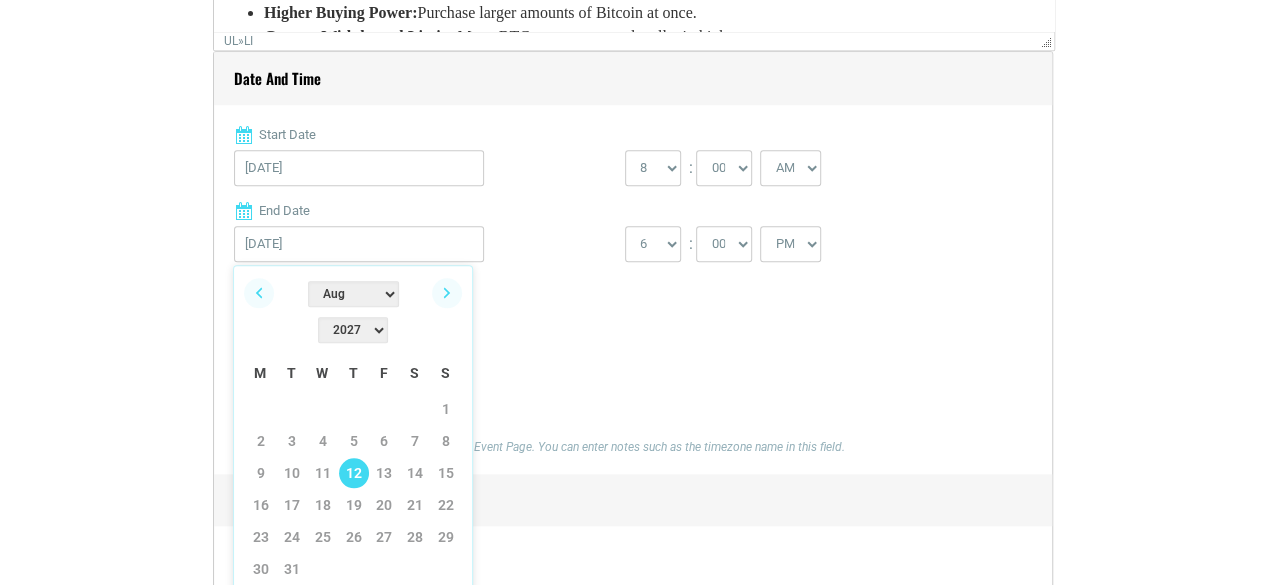 click on "12" at bounding box center [354, 473] 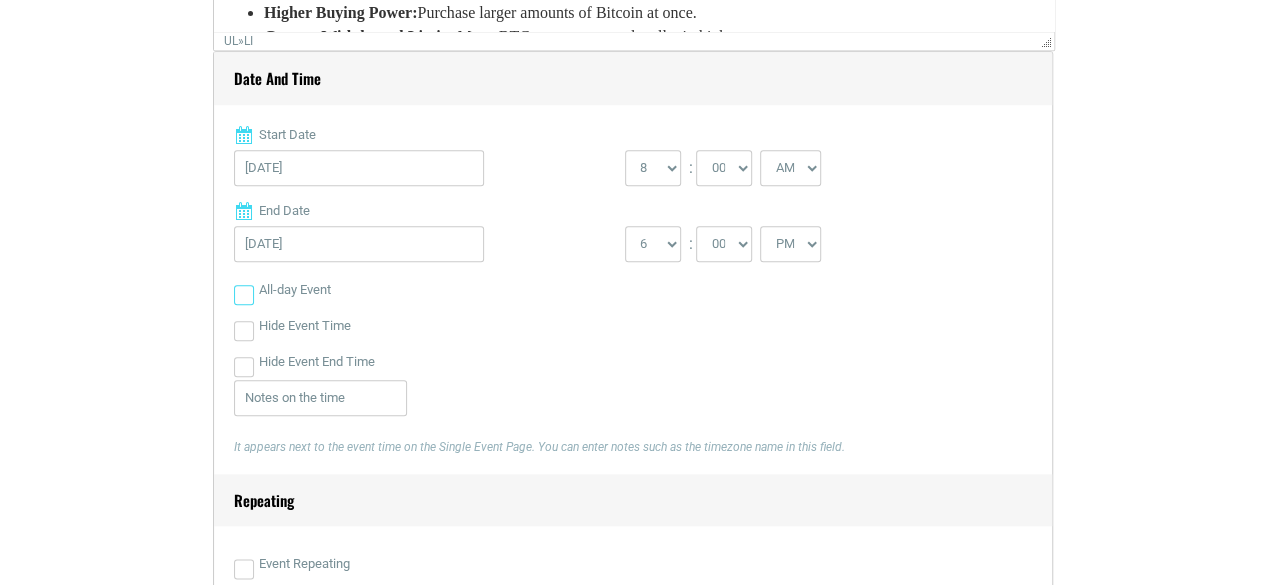 click on "All-day Event" at bounding box center [244, 295] 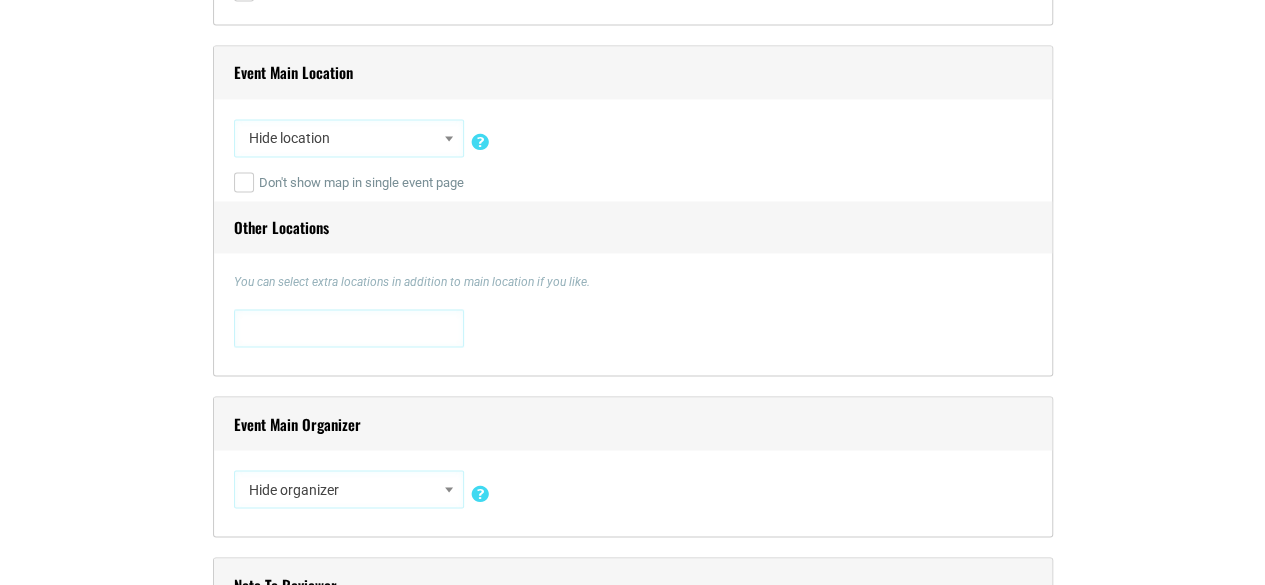 scroll, scrollTop: 1500, scrollLeft: 0, axis: vertical 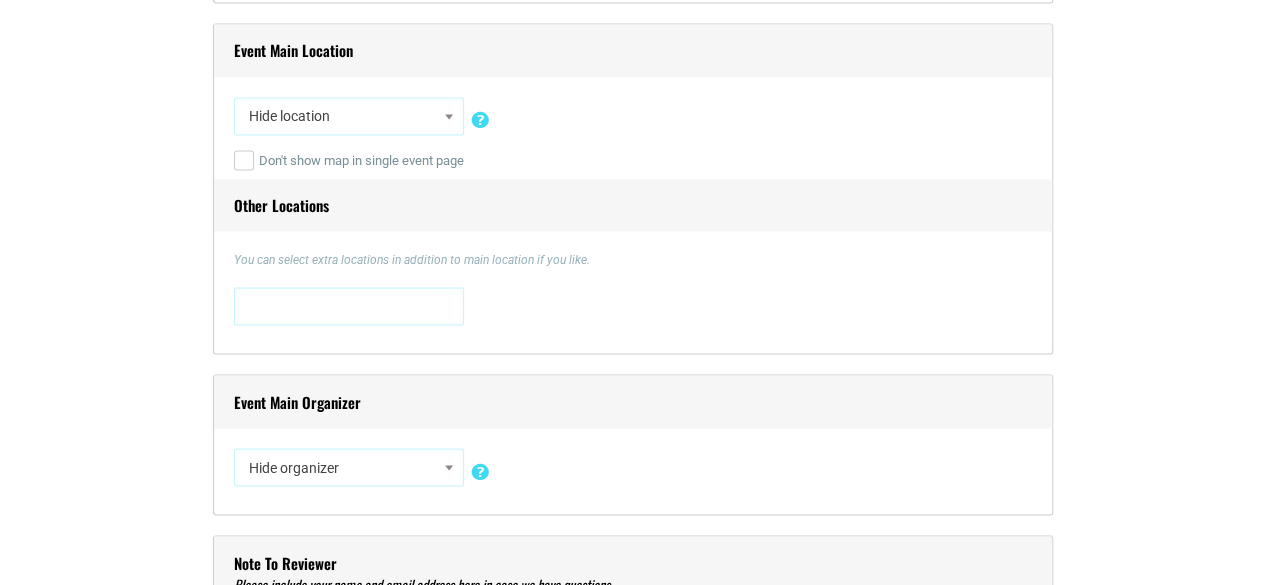 click on "Hide location" at bounding box center (349, 116) 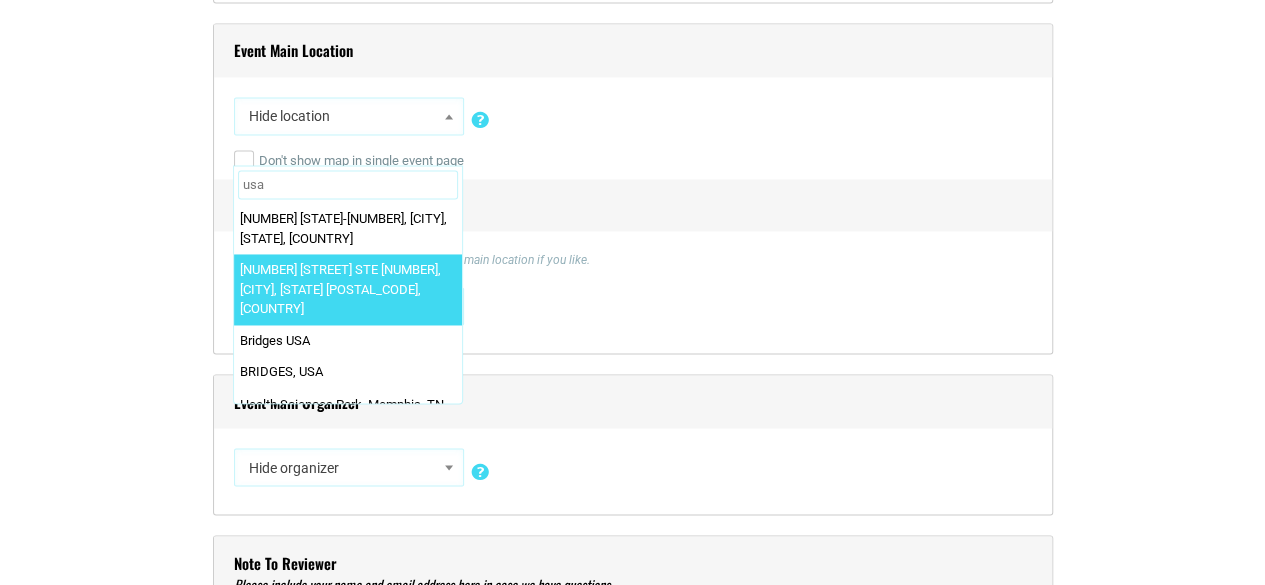 type on "usa" 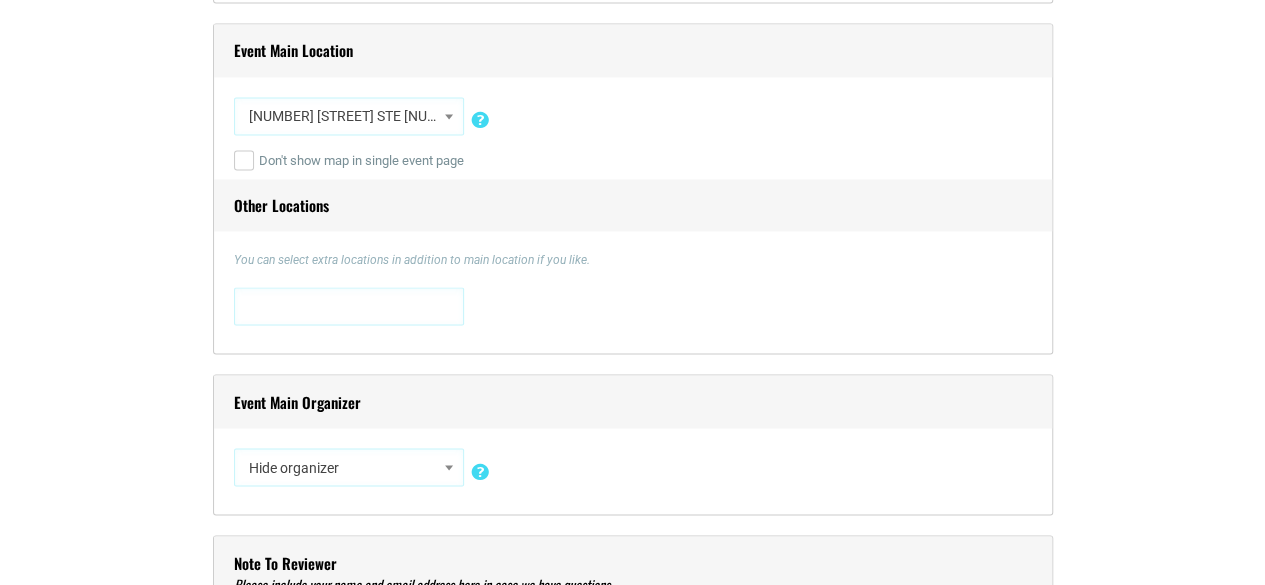click at bounding box center [288, 303] 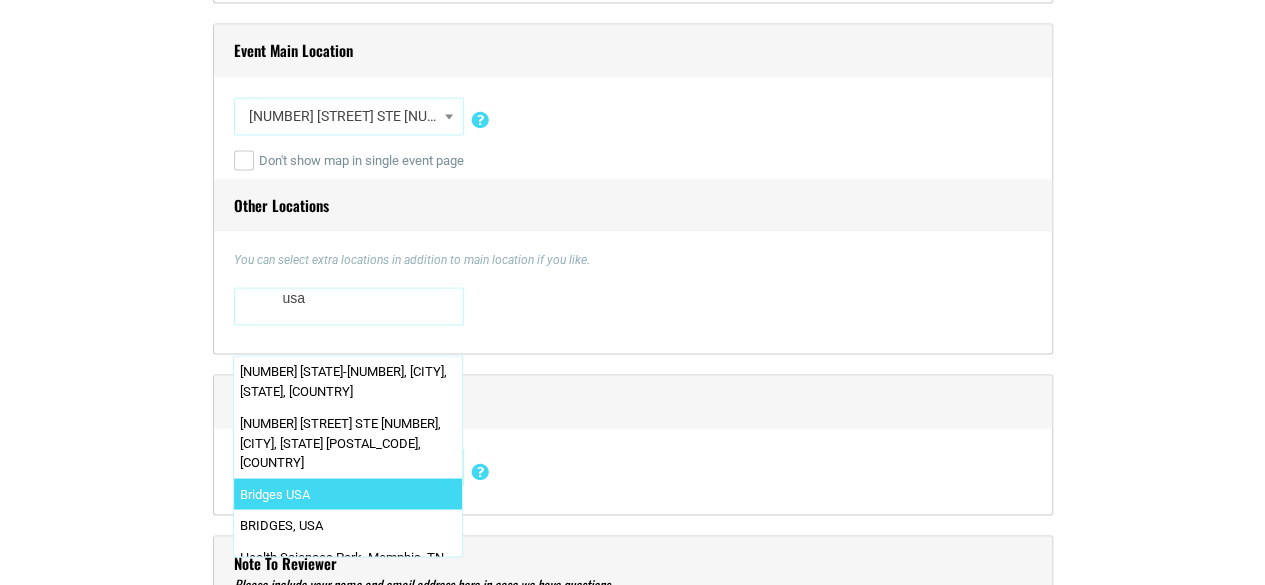type on "usa" 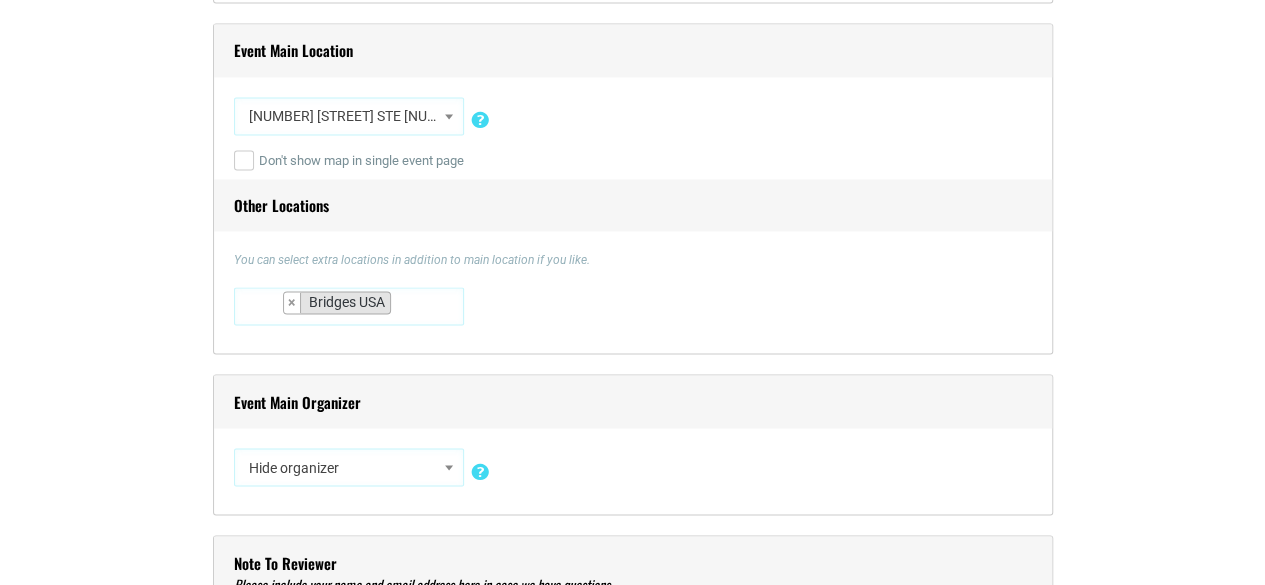 scroll, scrollTop: 11373, scrollLeft: 0, axis: vertical 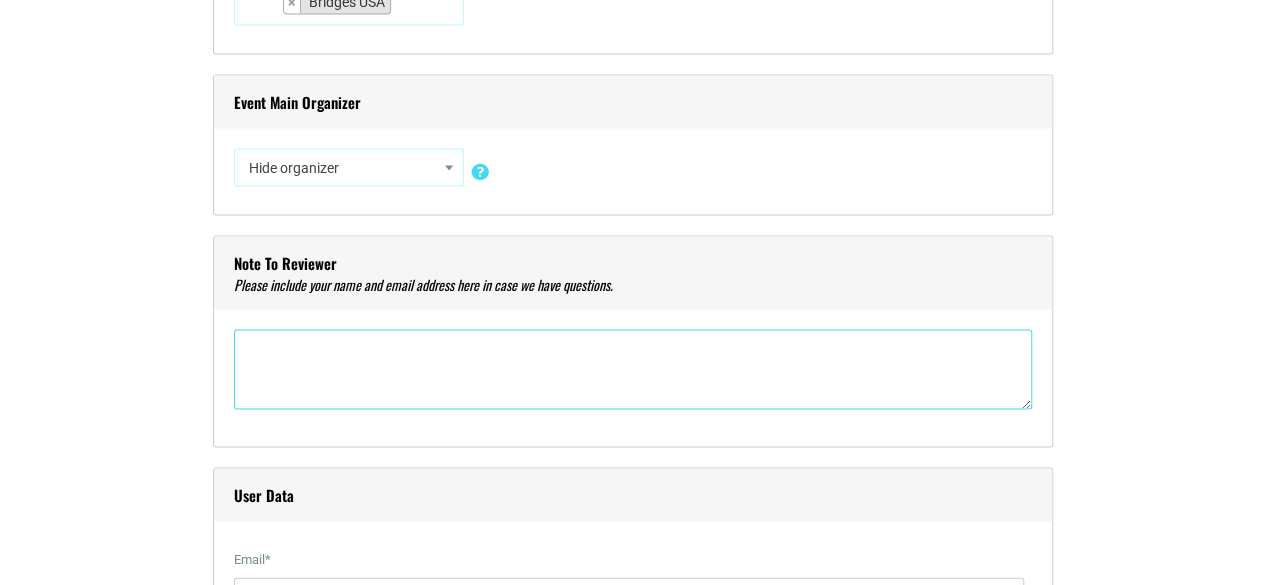 click at bounding box center [633, 369] 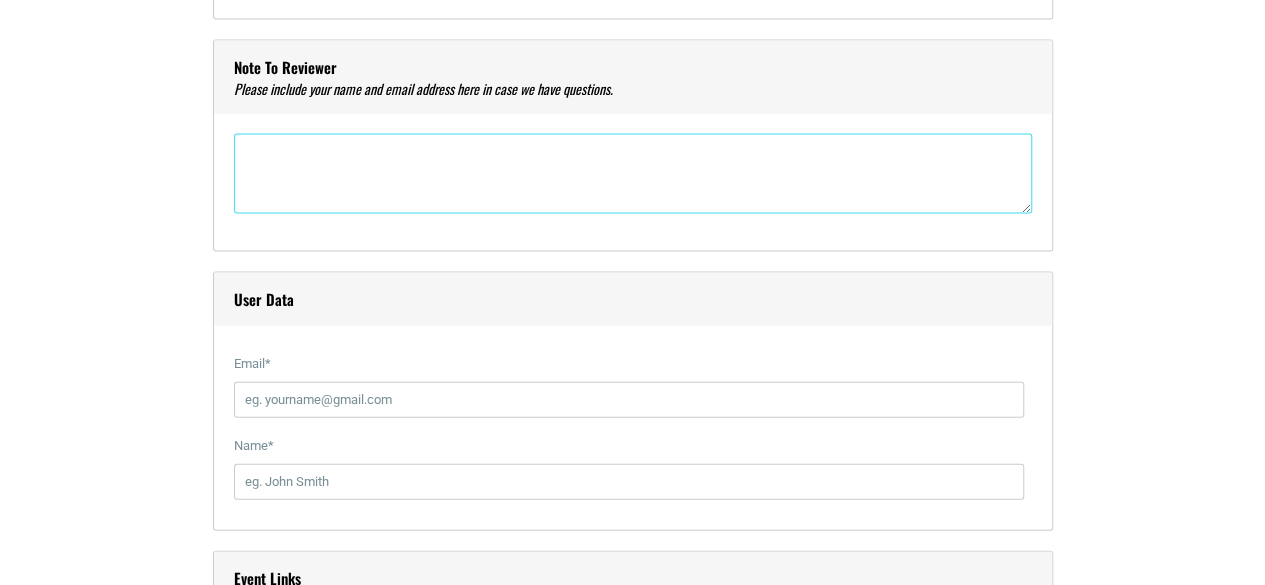 scroll, scrollTop: 2000, scrollLeft: 0, axis: vertical 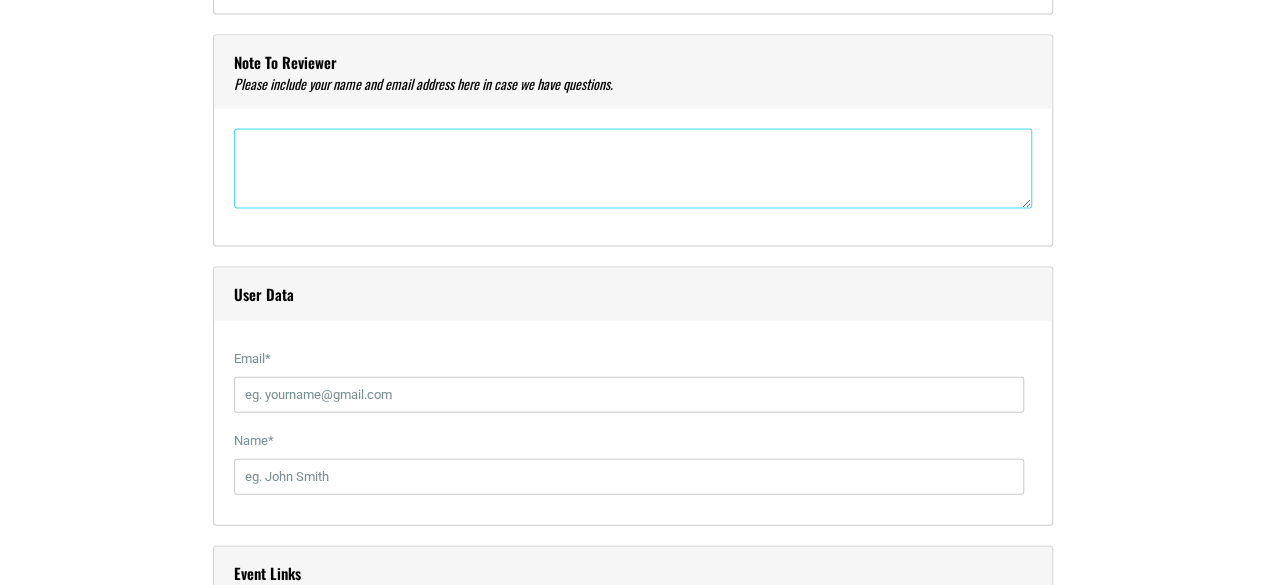 click at bounding box center [633, 169] 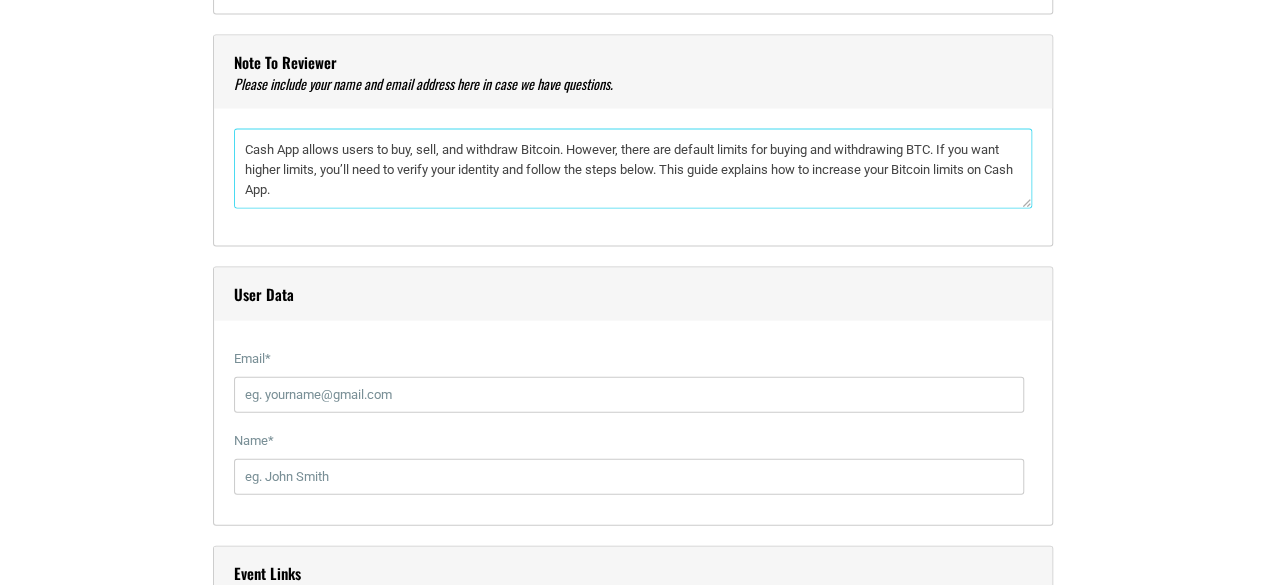 scroll, scrollTop: 30, scrollLeft: 0, axis: vertical 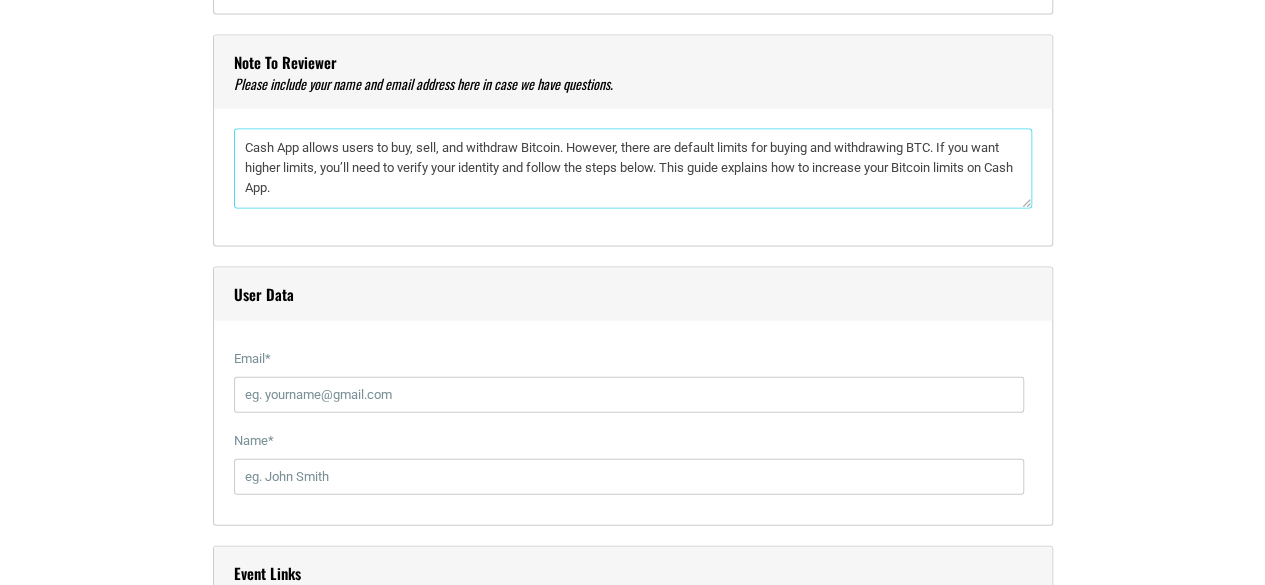 type on "Cash App allows users to buy, sell, and withdraw Bitcoin. However, there are default limits for buying and withdrawing BTC. If you want higher limits, you’ll need to verify your identity and follow the steps below. This guide explains how to increase your Bitcoin limits on Cash App." 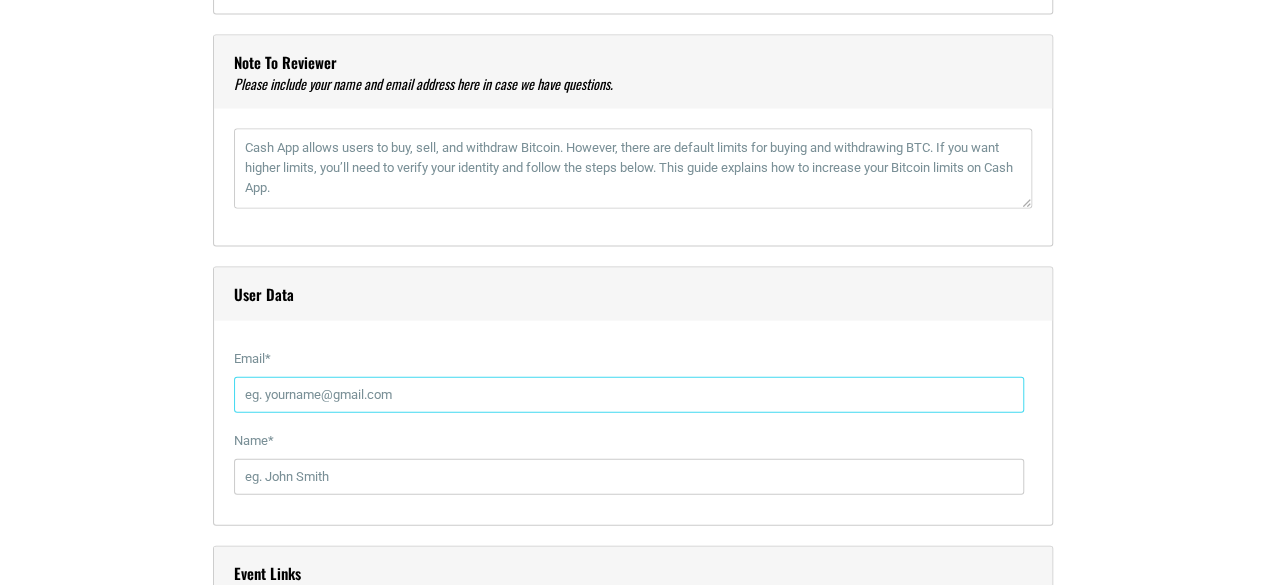 click on "Email *" at bounding box center (629, 395) 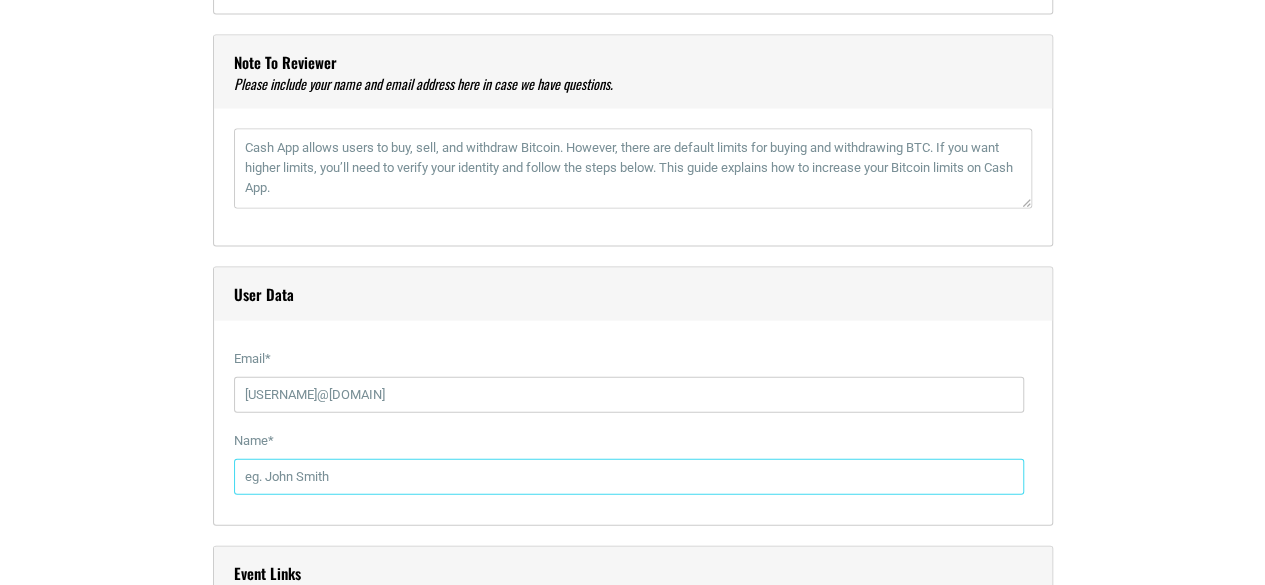 click on "Name *" at bounding box center [629, 477] 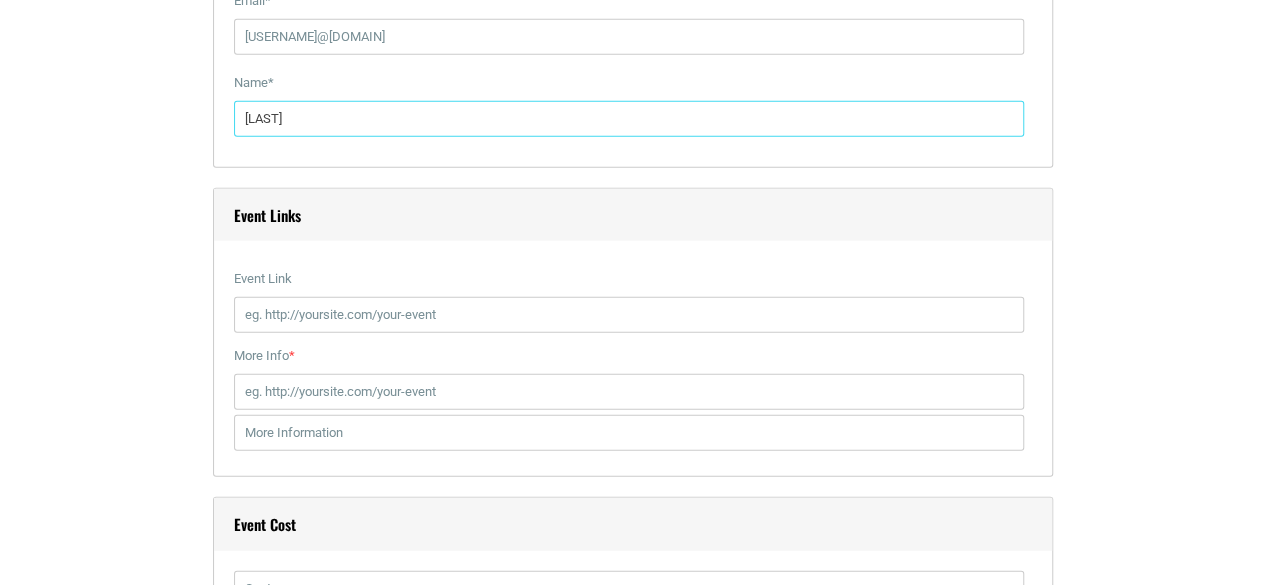 scroll, scrollTop: 2400, scrollLeft: 0, axis: vertical 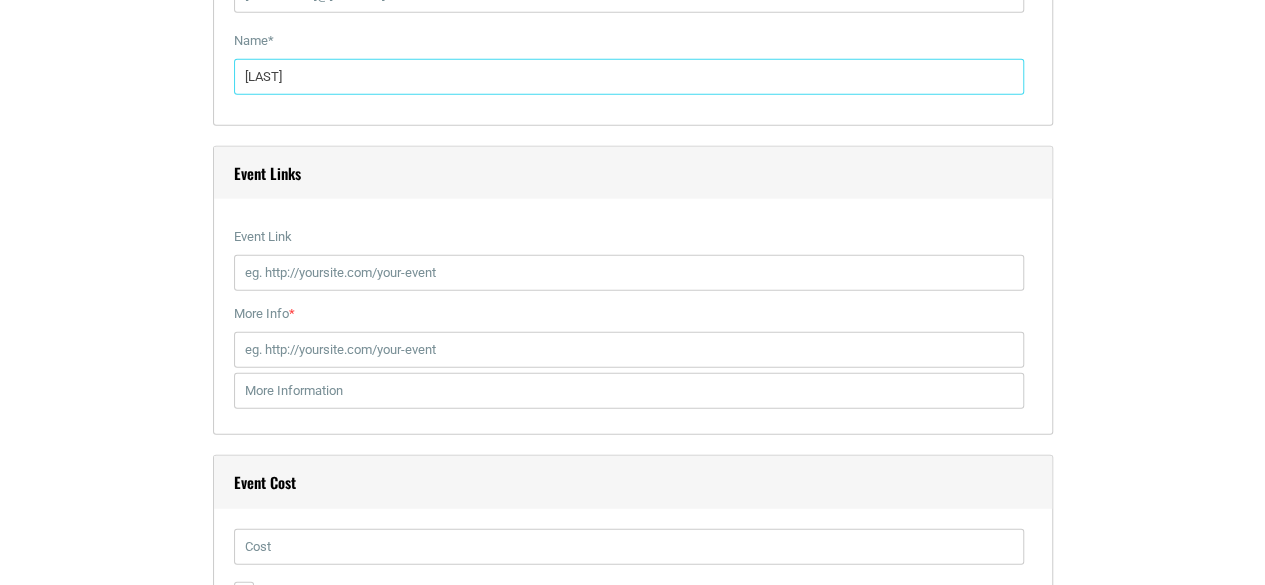 type on "[LAST]" 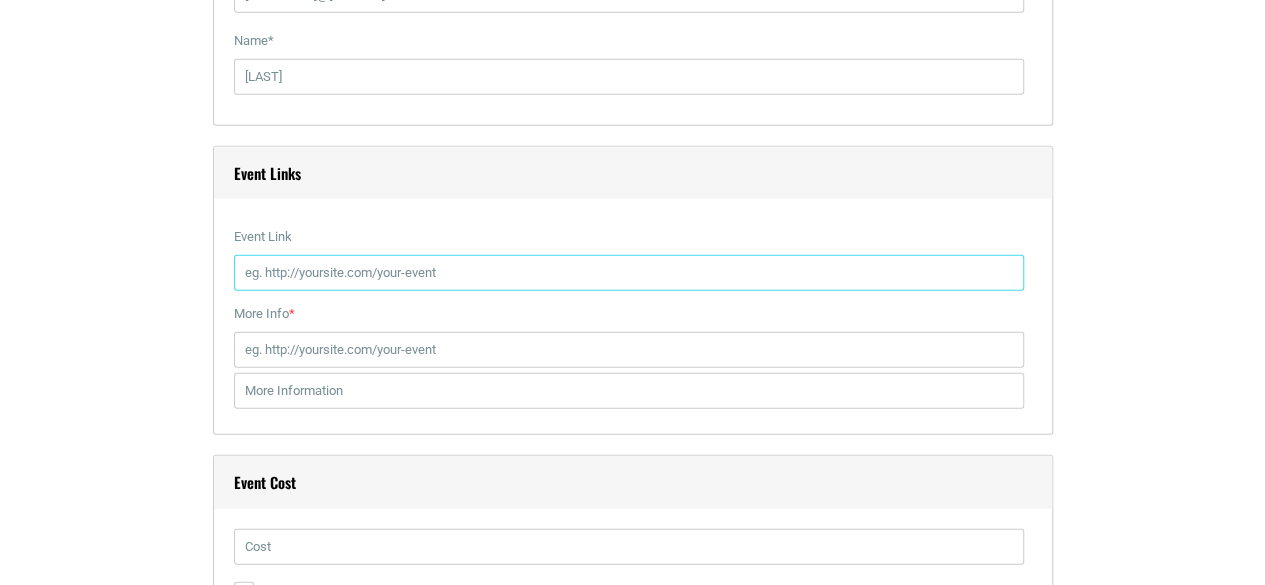 click on "Event Link" at bounding box center [629, 273] 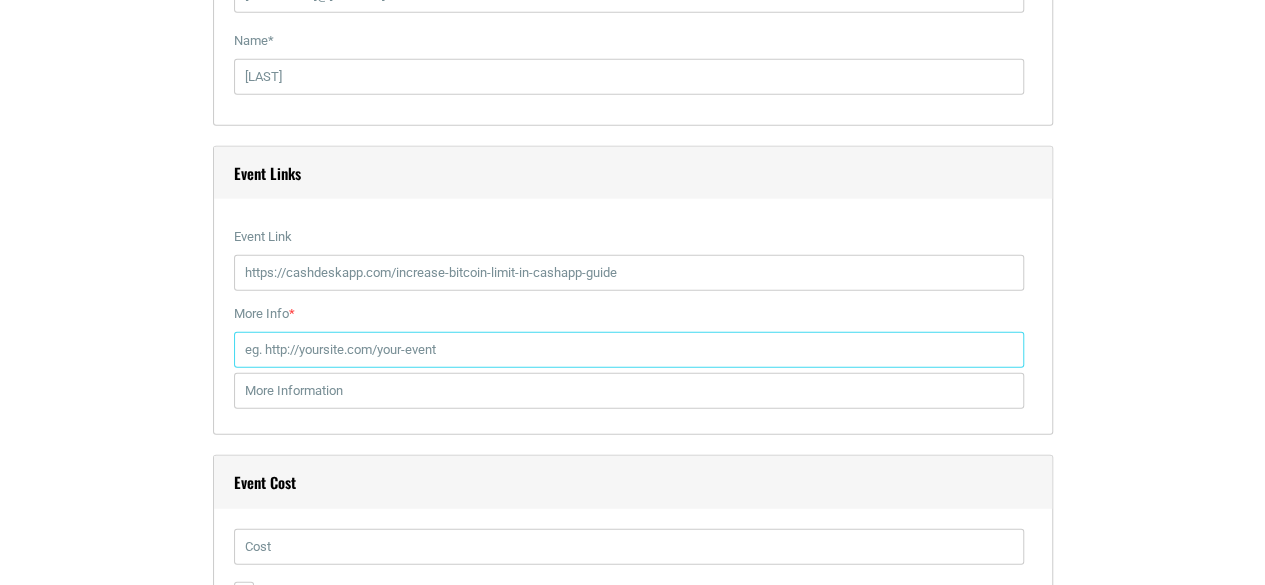 click on "More Info  *" at bounding box center [629, 350] 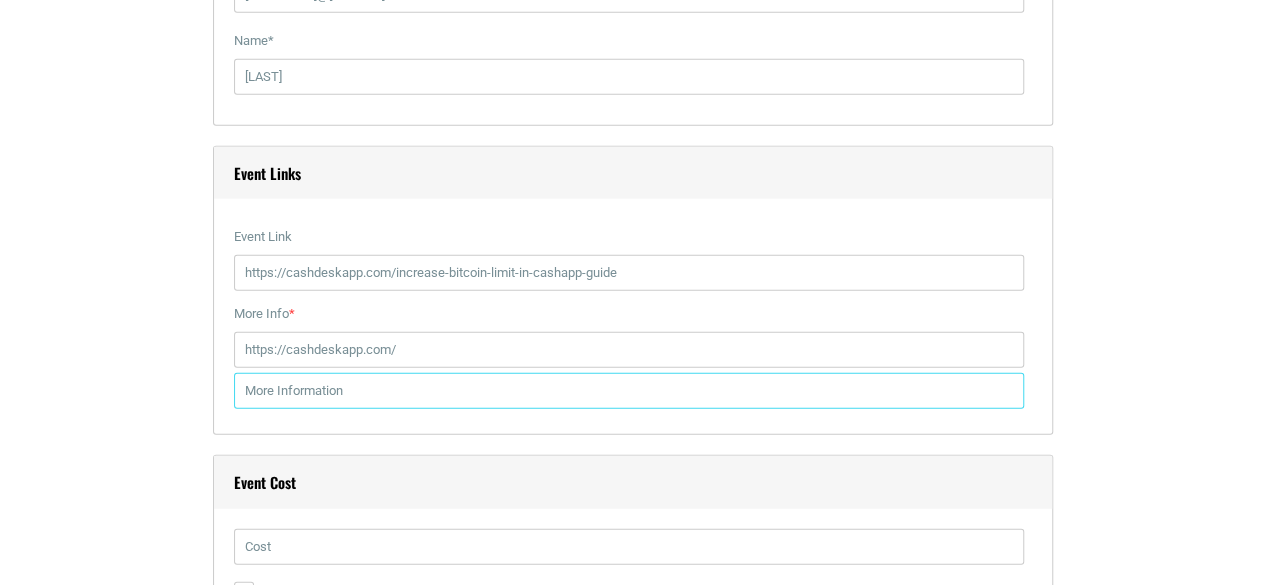 click at bounding box center (629, 391) 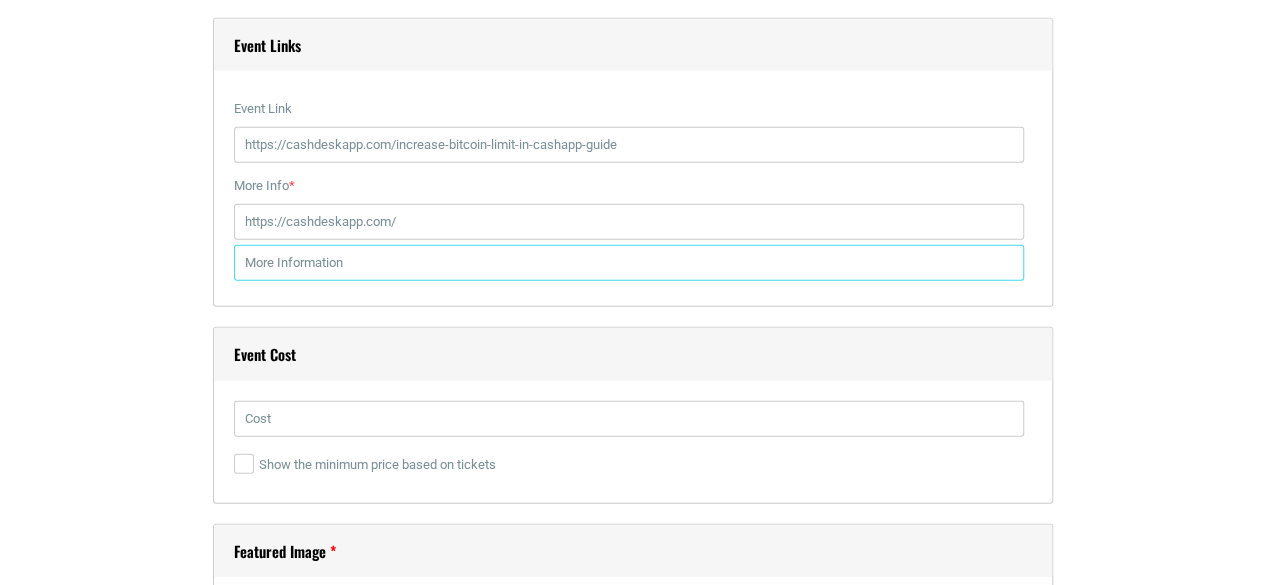 scroll, scrollTop: 2600, scrollLeft: 0, axis: vertical 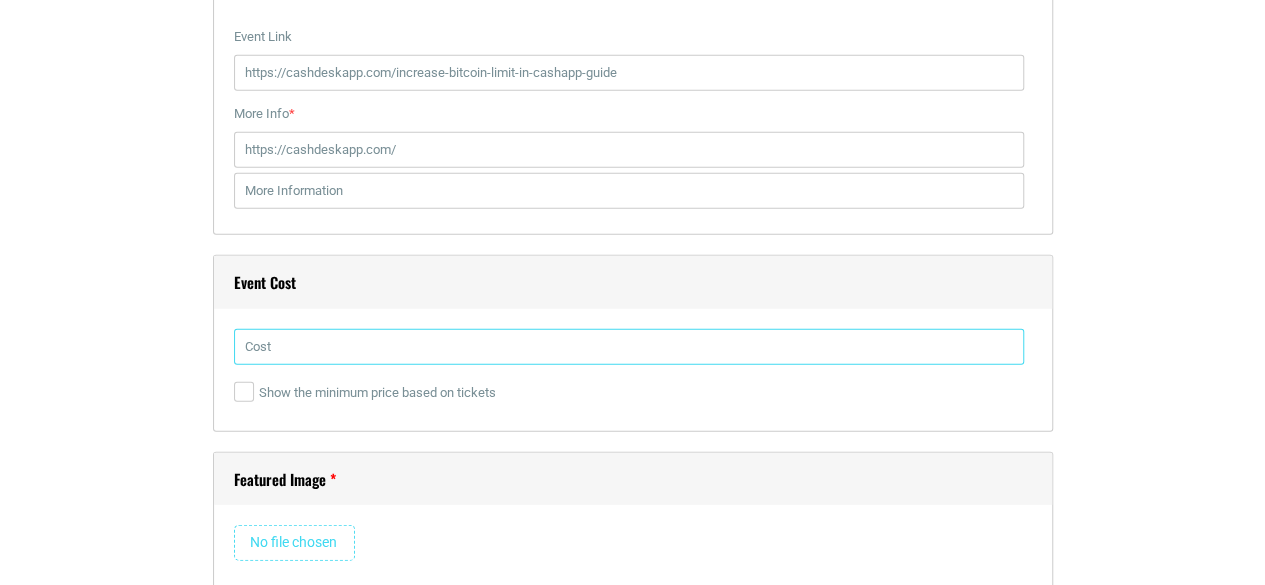 click at bounding box center [629, 347] 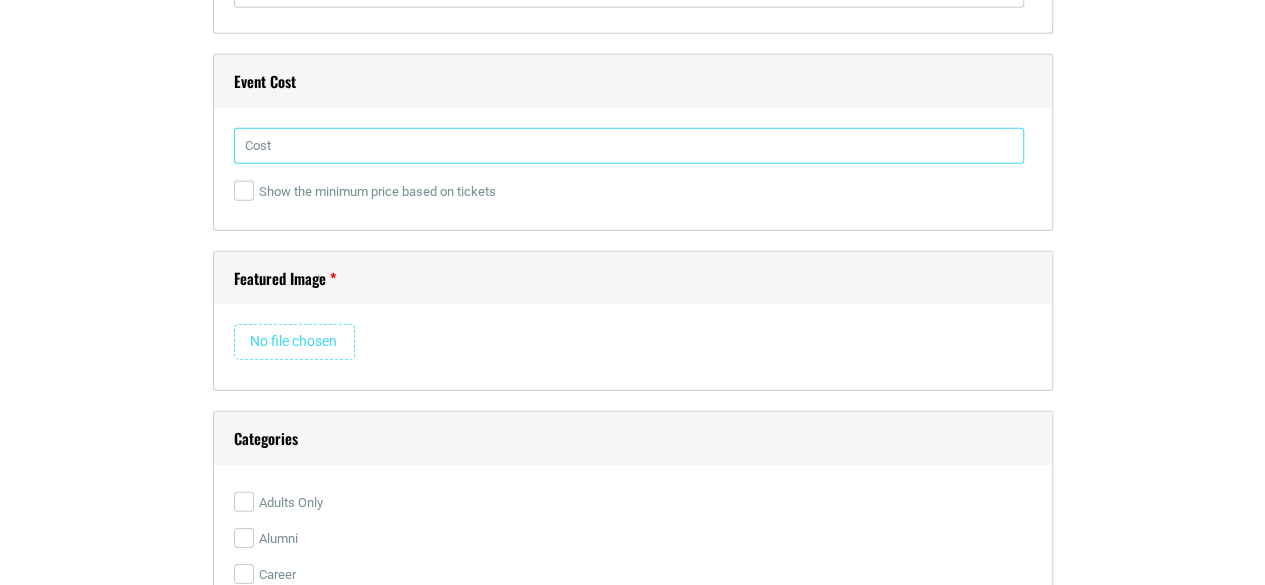 scroll, scrollTop: 2800, scrollLeft: 0, axis: vertical 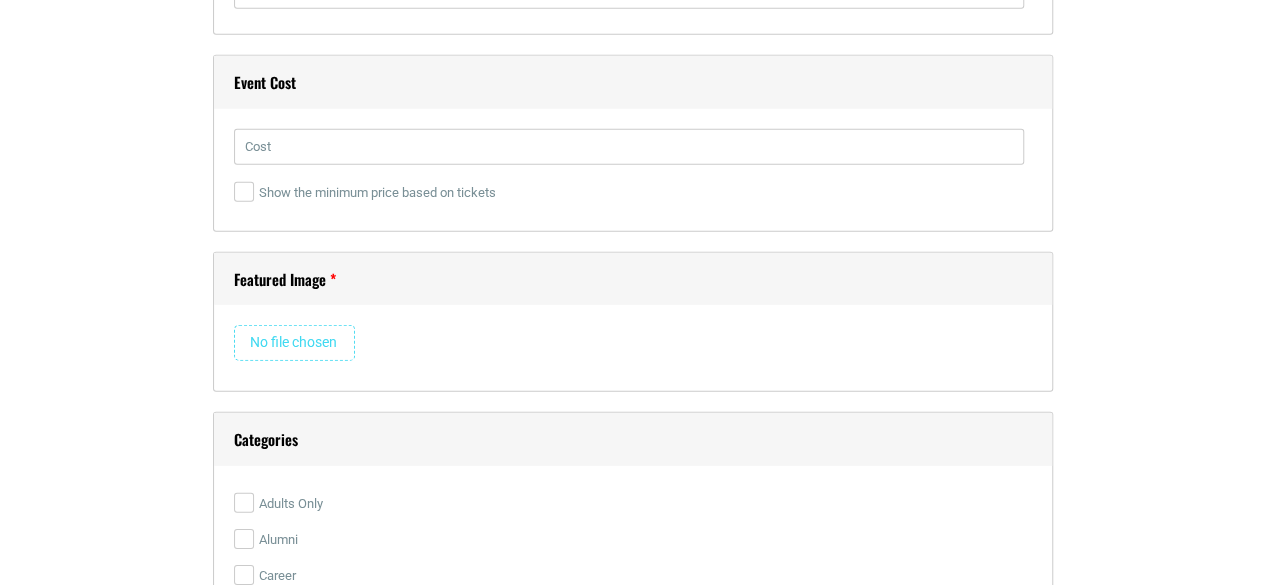 click at bounding box center (294, 343) 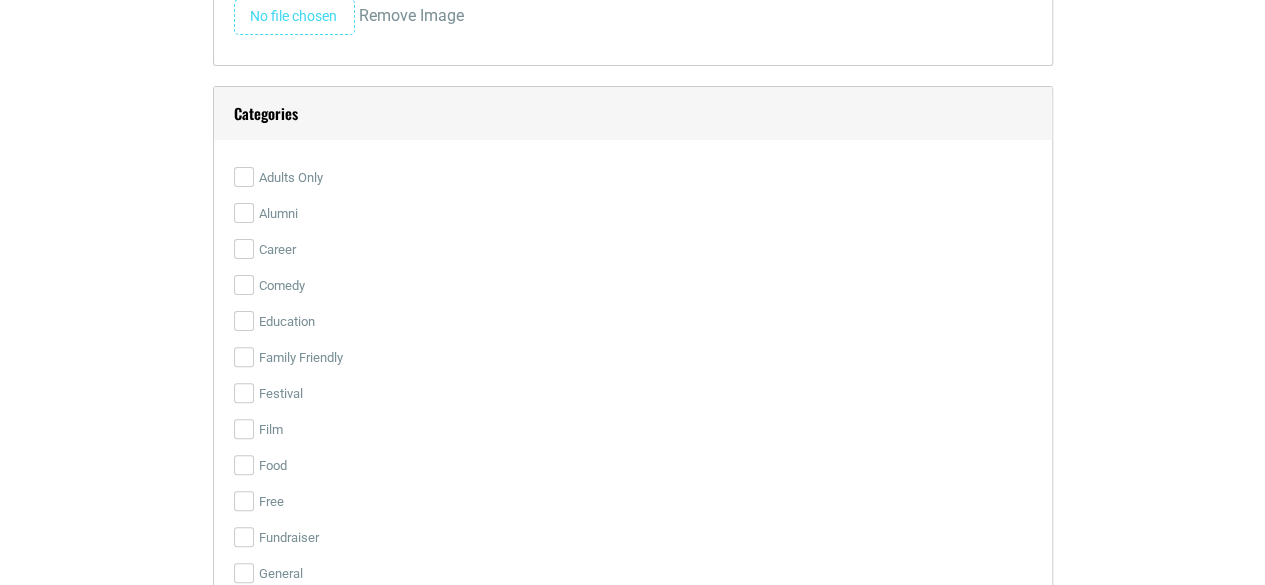 scroll, scrollTop: 3900, scrollLeft: 0, axis: vertical 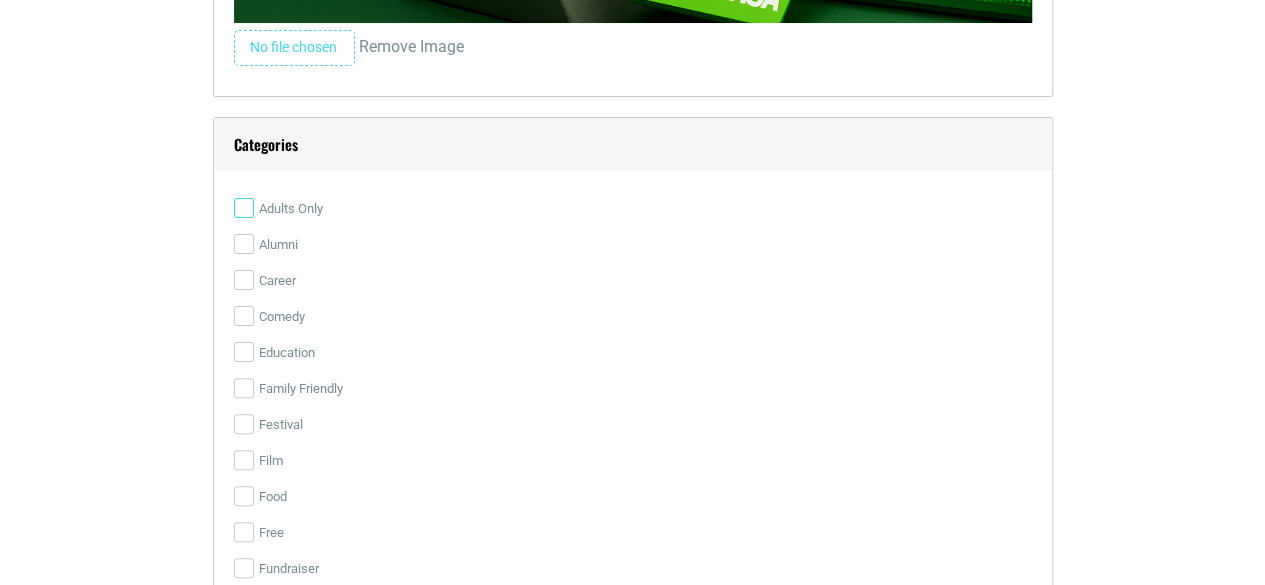 click on "Adults Only" at bounding box center [244, 208] 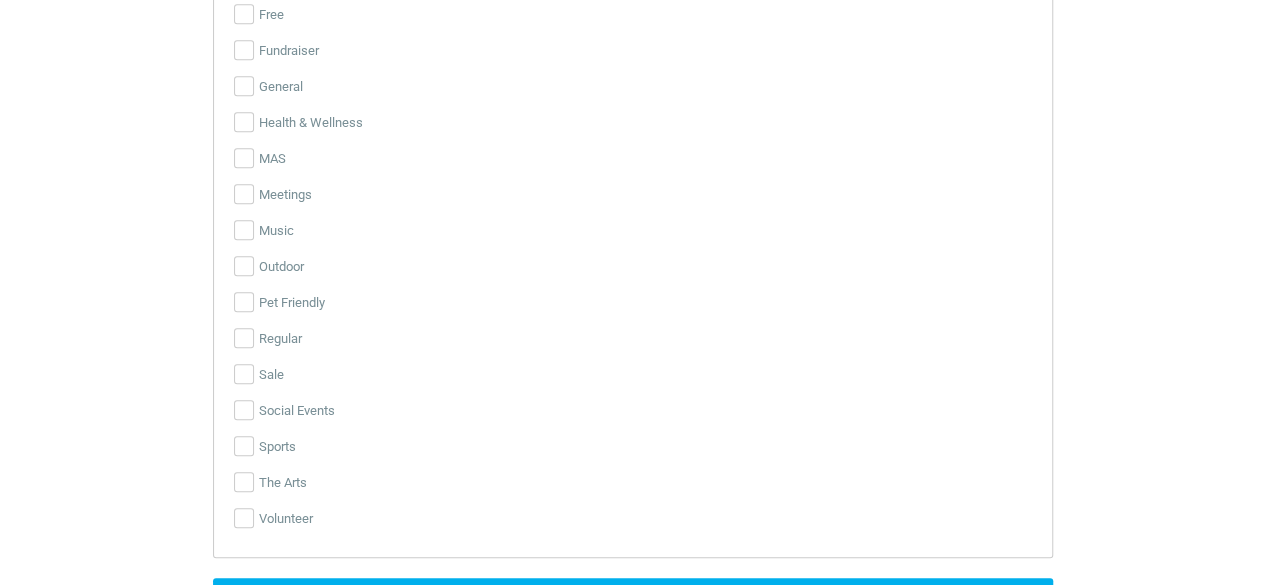 scroll, scrollTop: 4700, scrollLeft: 0, axis: vertical 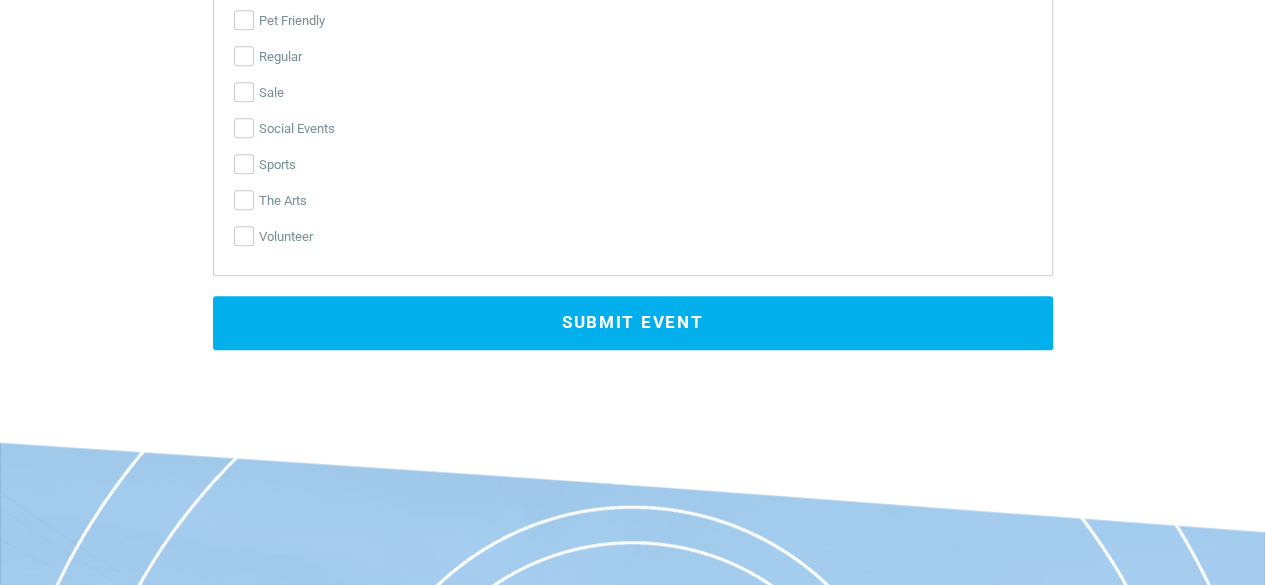 click on "Submit Event" at bounding box center (633, 323) 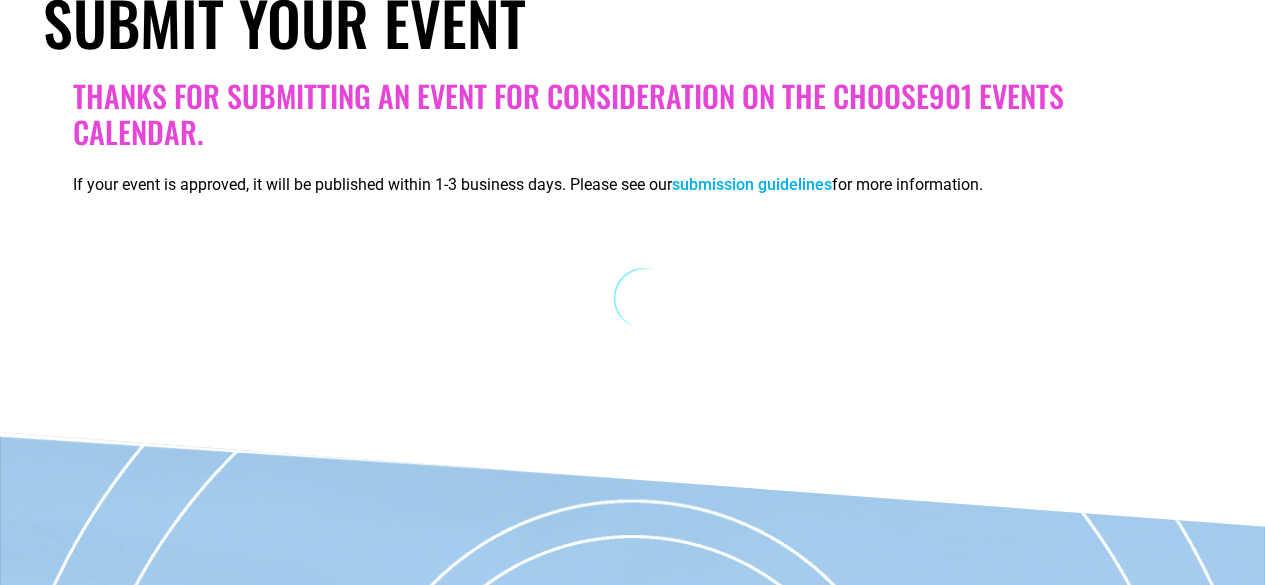 scroll, scrollTop: 268, scrollLeft: 0, axis: vertical 